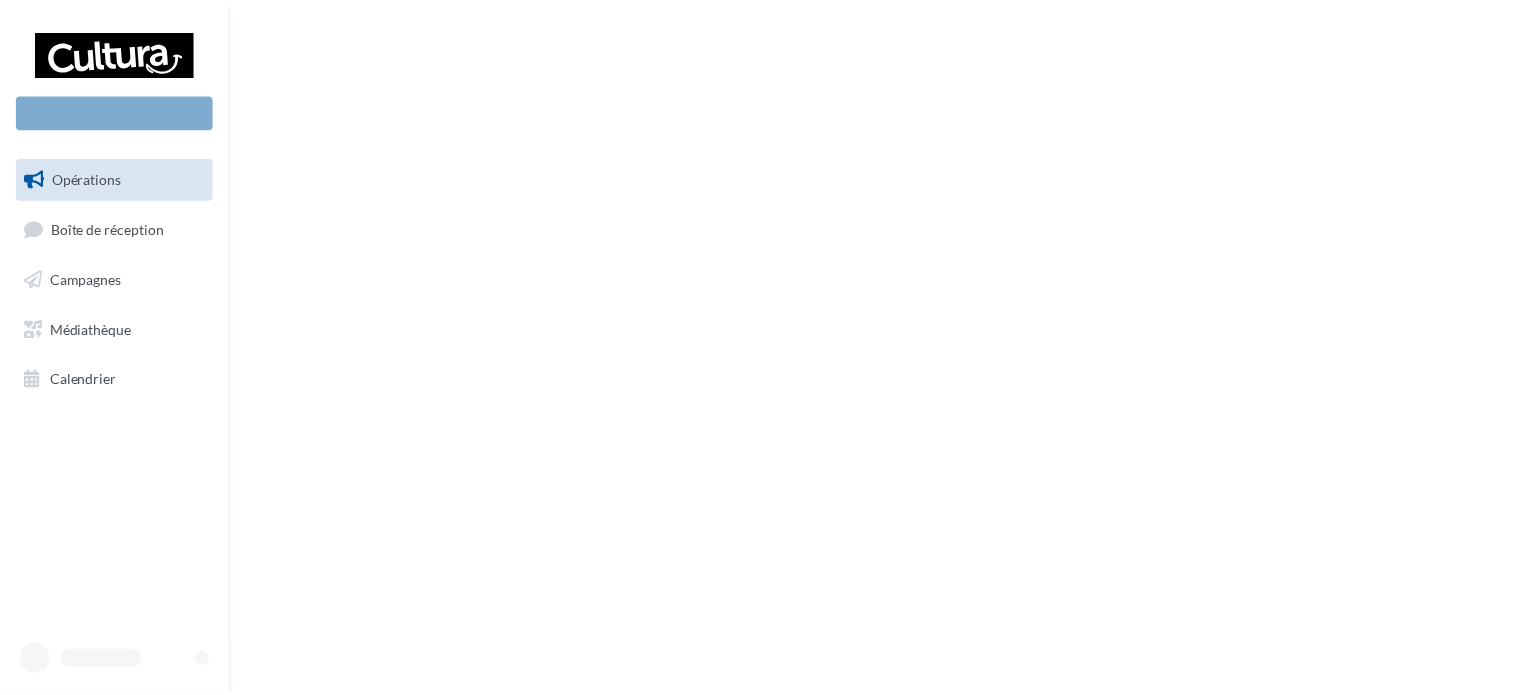 scroll, scrollTop: 0, scrollLeft: 0, axis: both 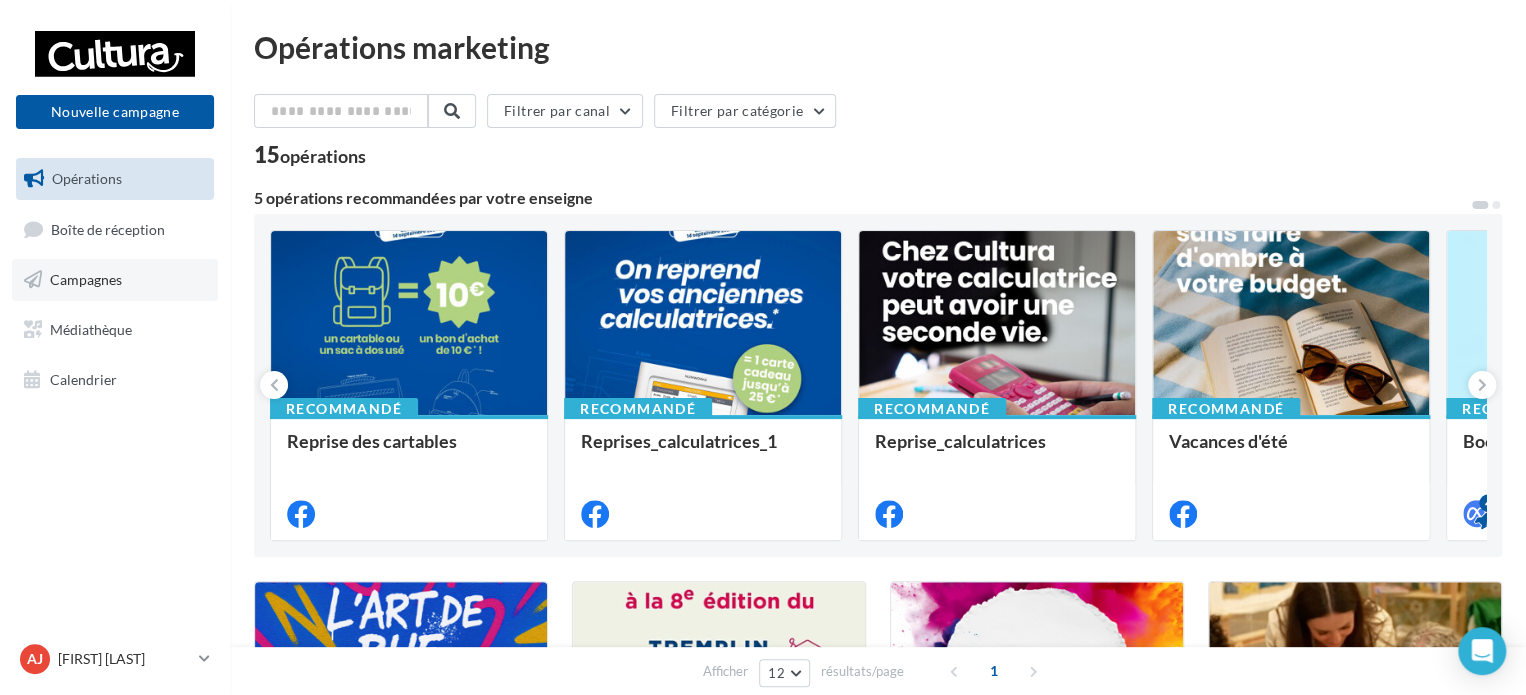 click on "Campagnes" at bounding box center (115, 280) 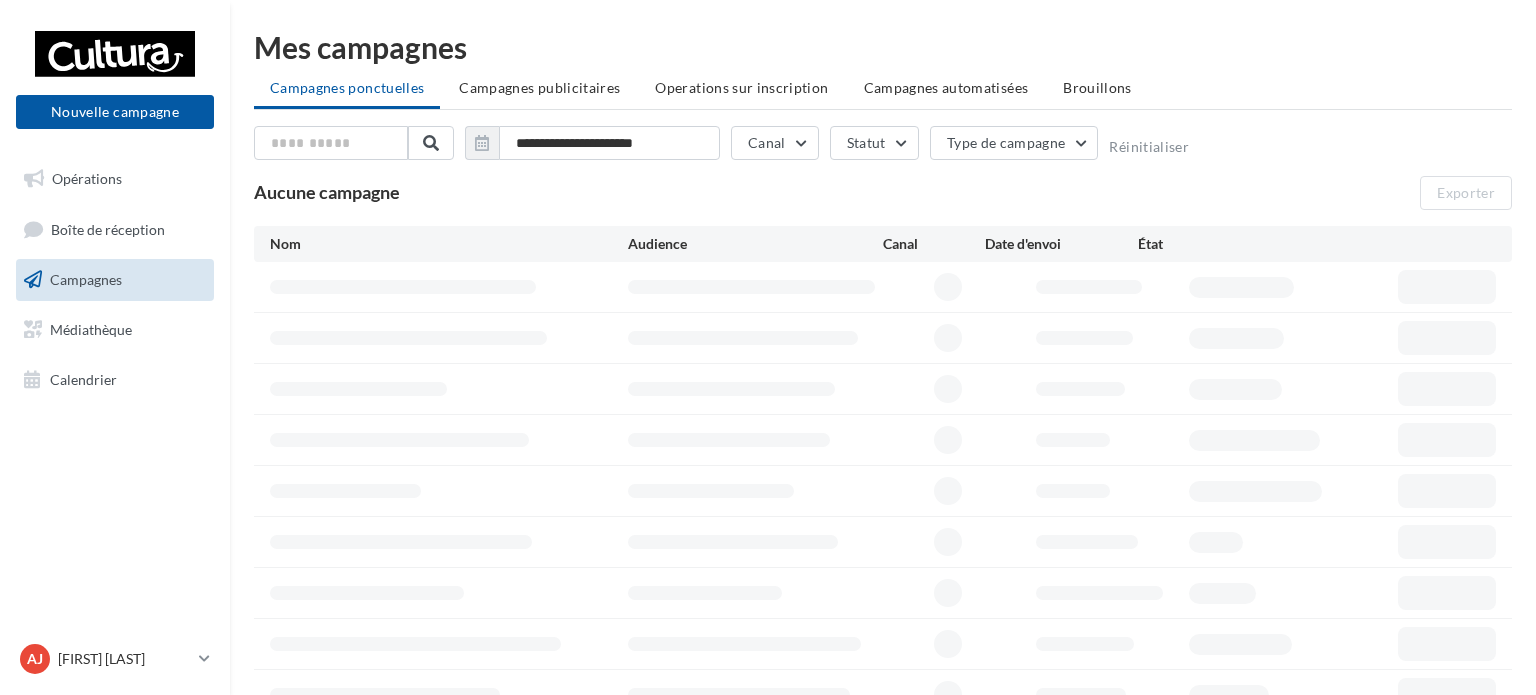 scroll, scrollTop: 0, scrollLeft: 0, axis: both 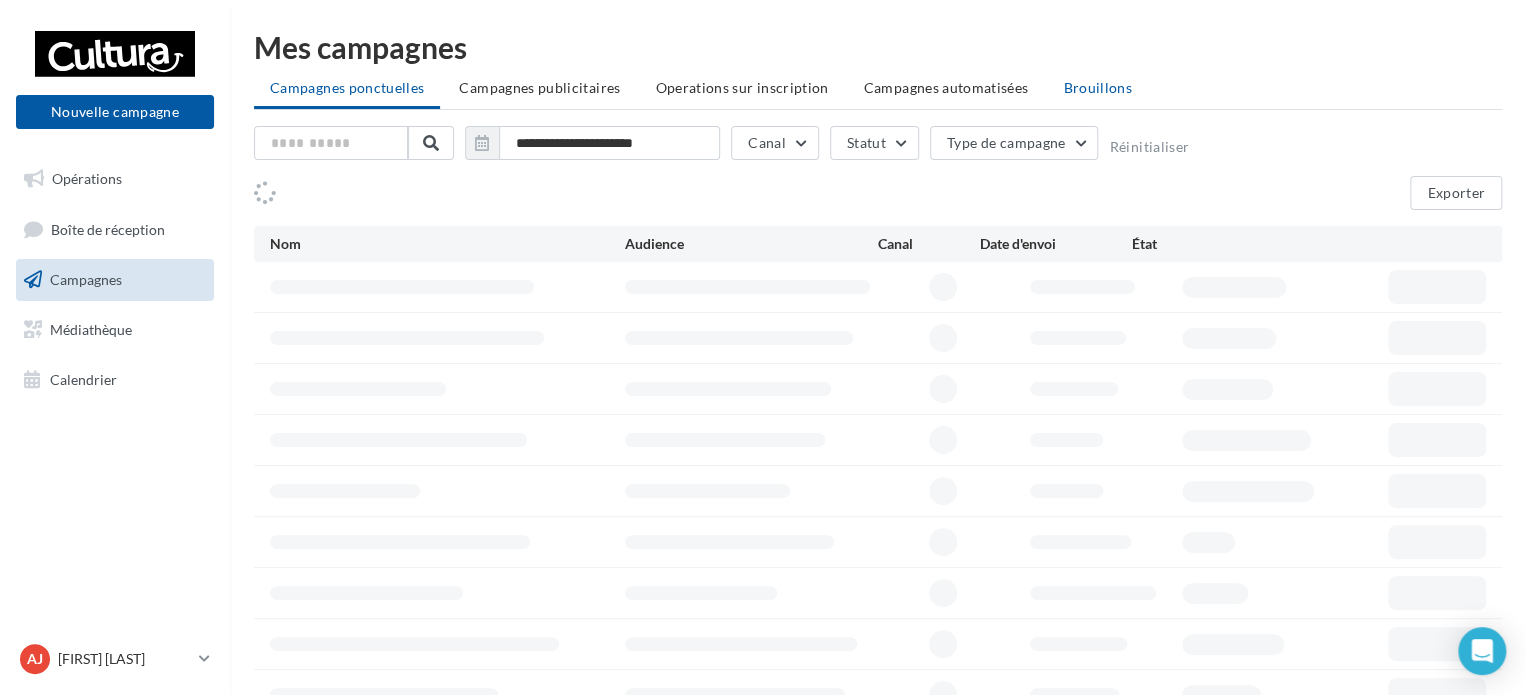 click on "Brouillons" at bounding box center [1097, 87] 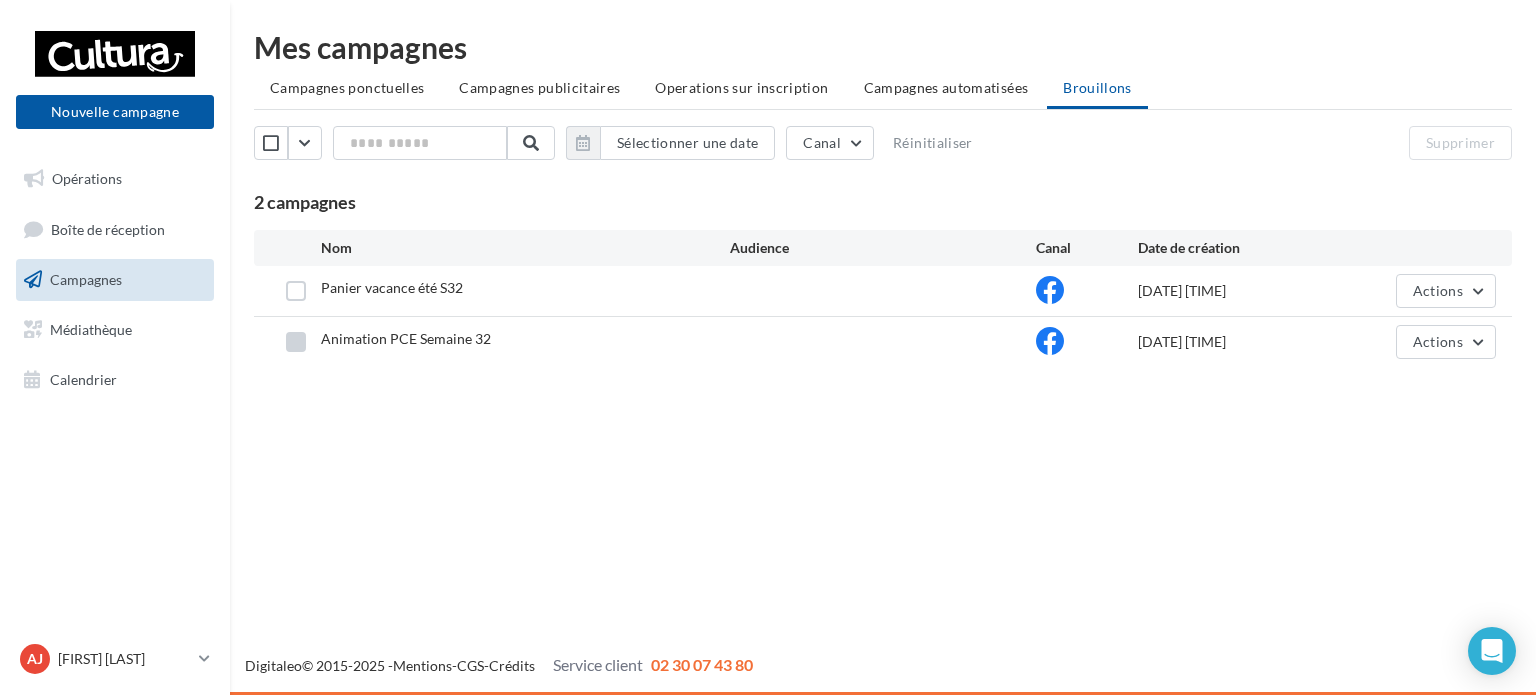 click at bounding box center [296, 342] 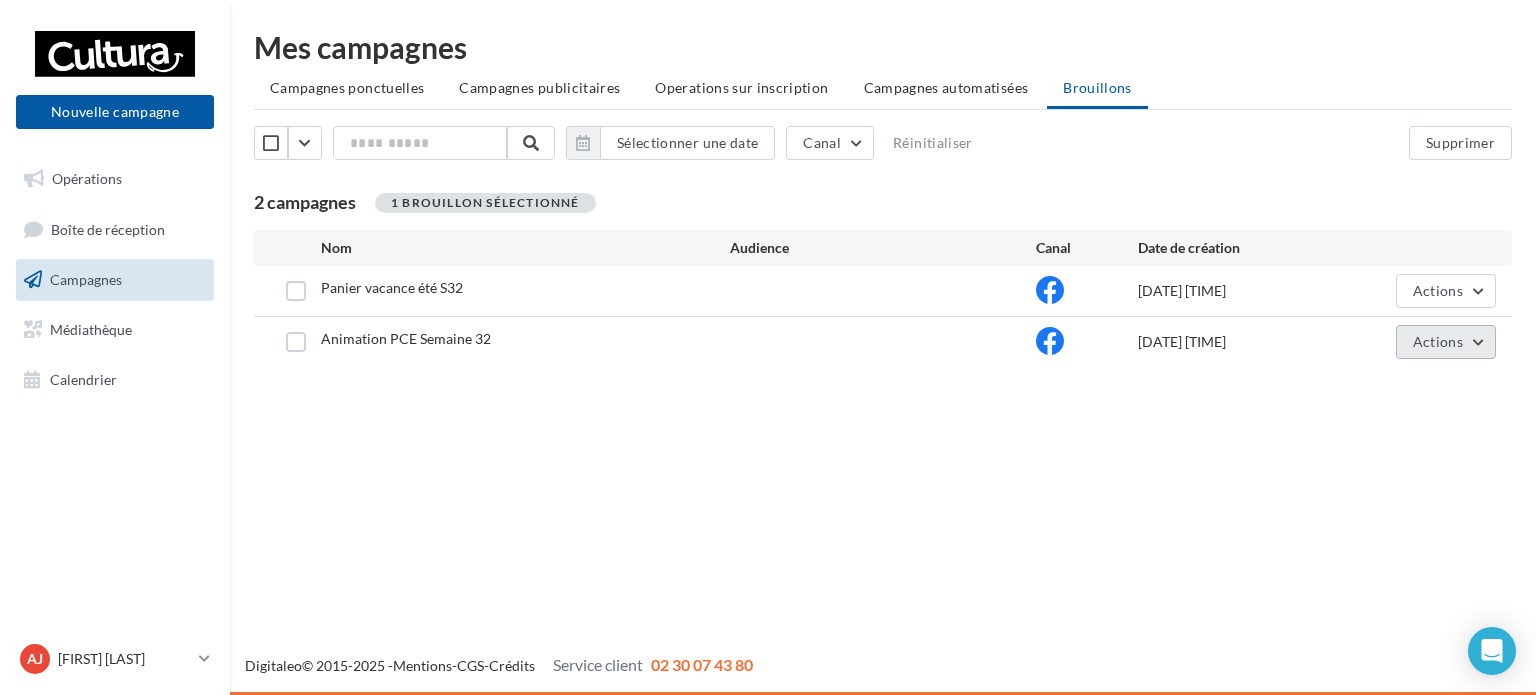 click on "Actions" at bounding box center [1438, 341] 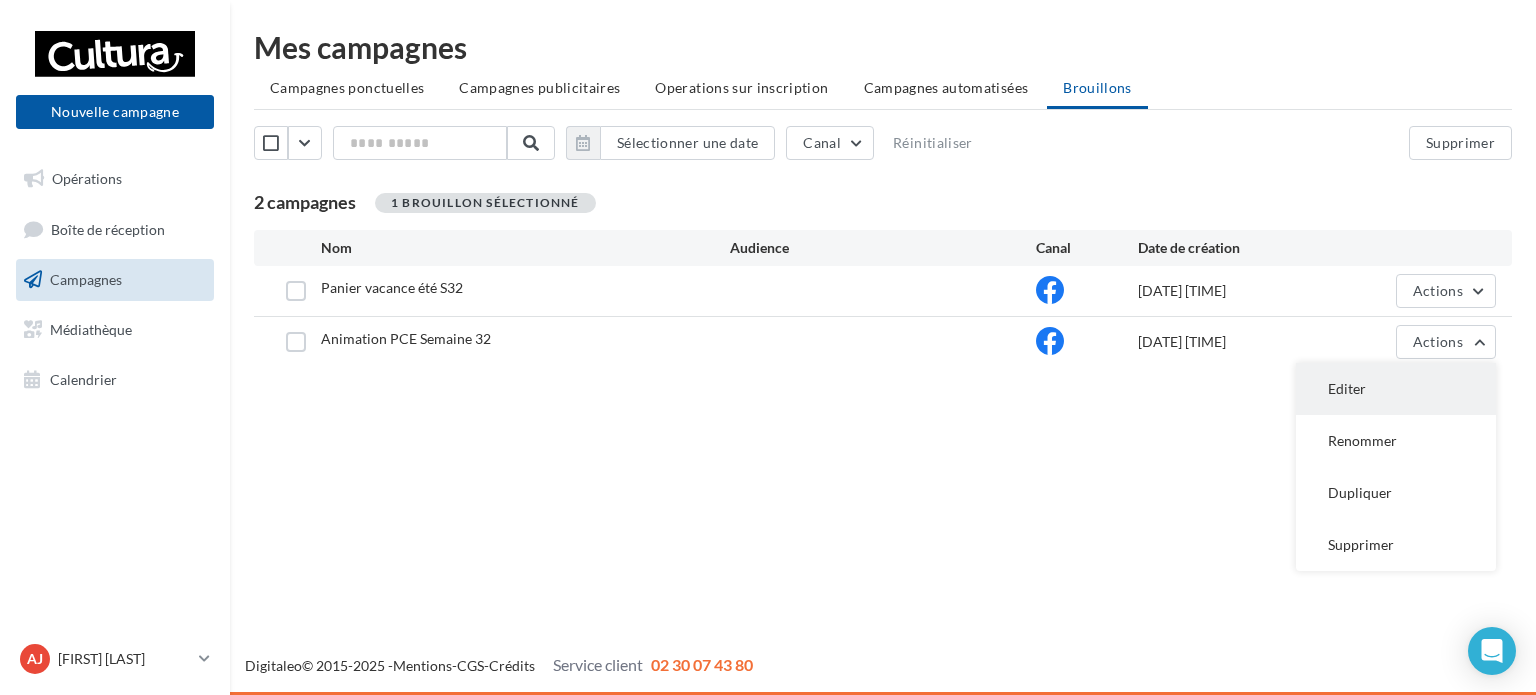 click on "Editer" at bounding box center [1396, 389] 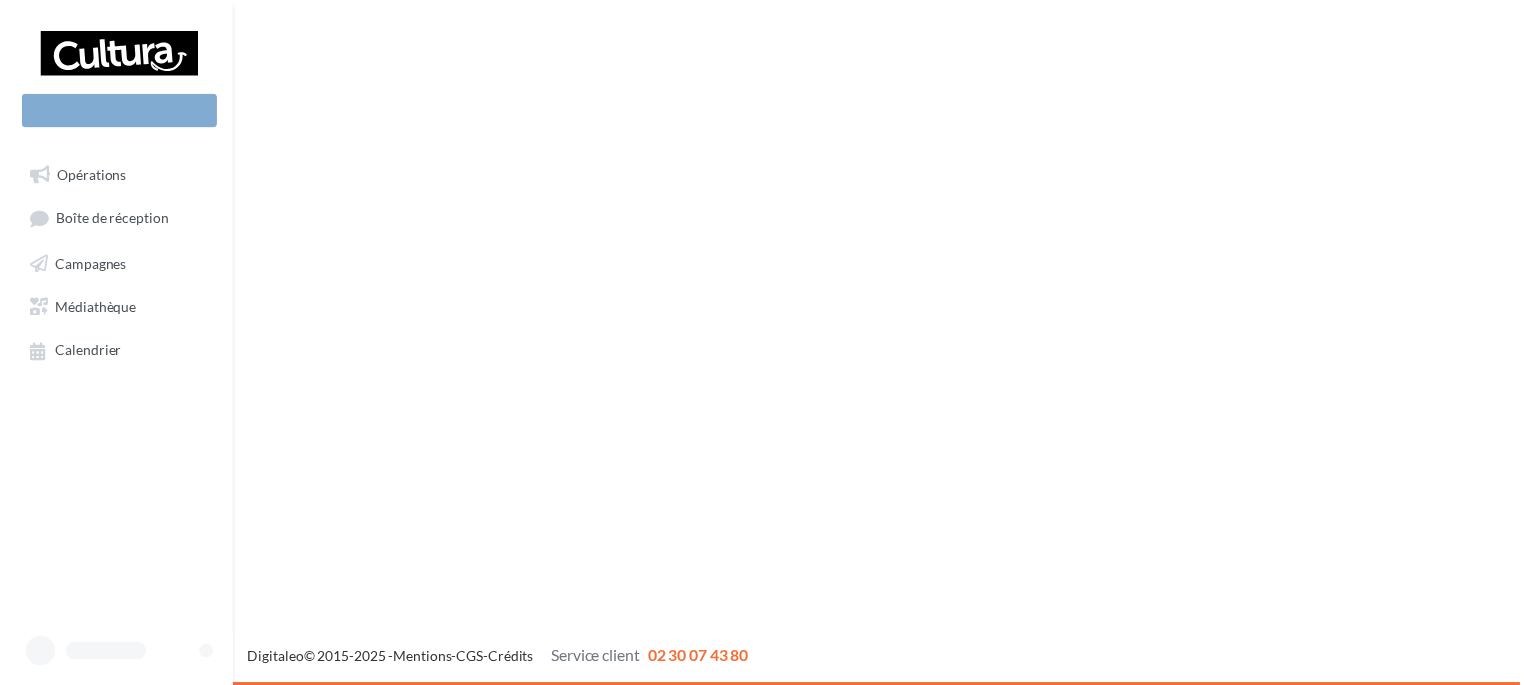 scroll, scrollTop: 0, scrollLeft: 0, axis: both 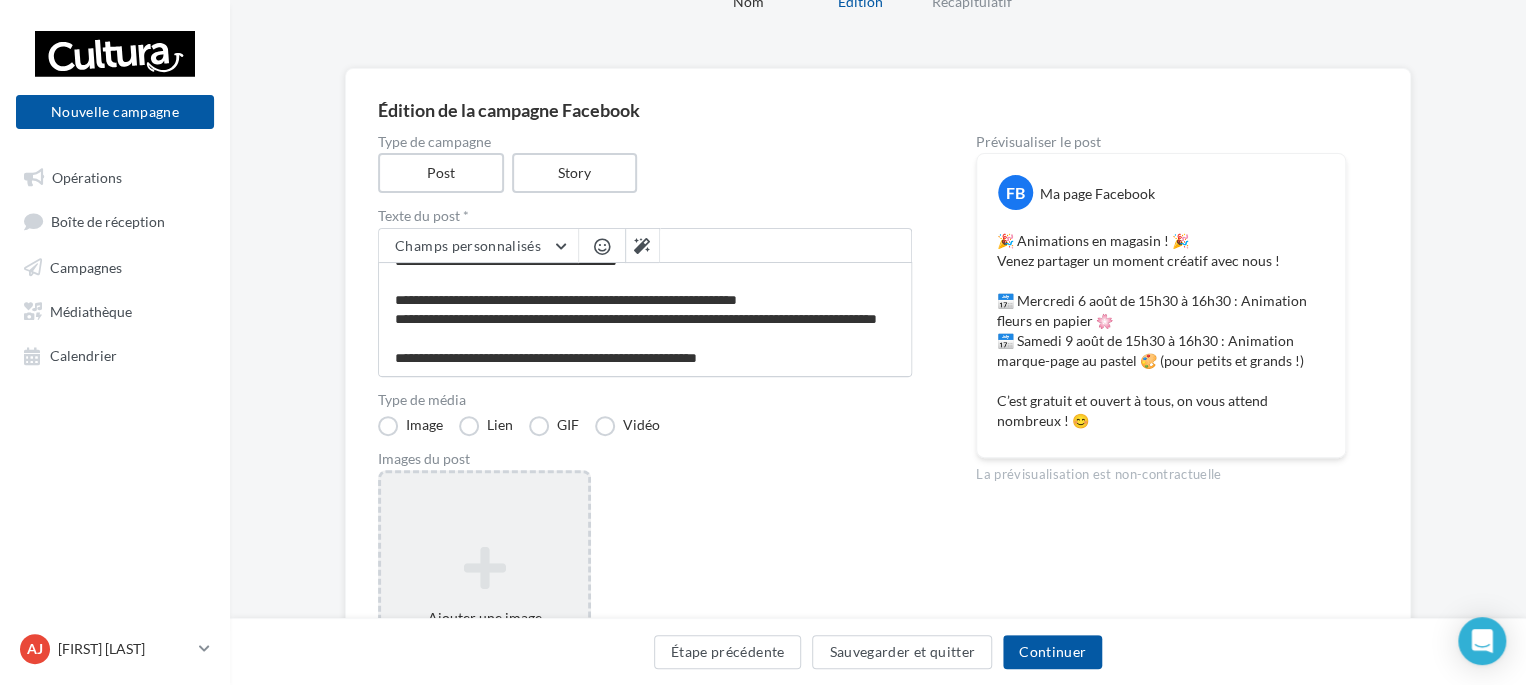 click on "Ajouter une image     Format: png, jpg" at bounding box center (484, 600) 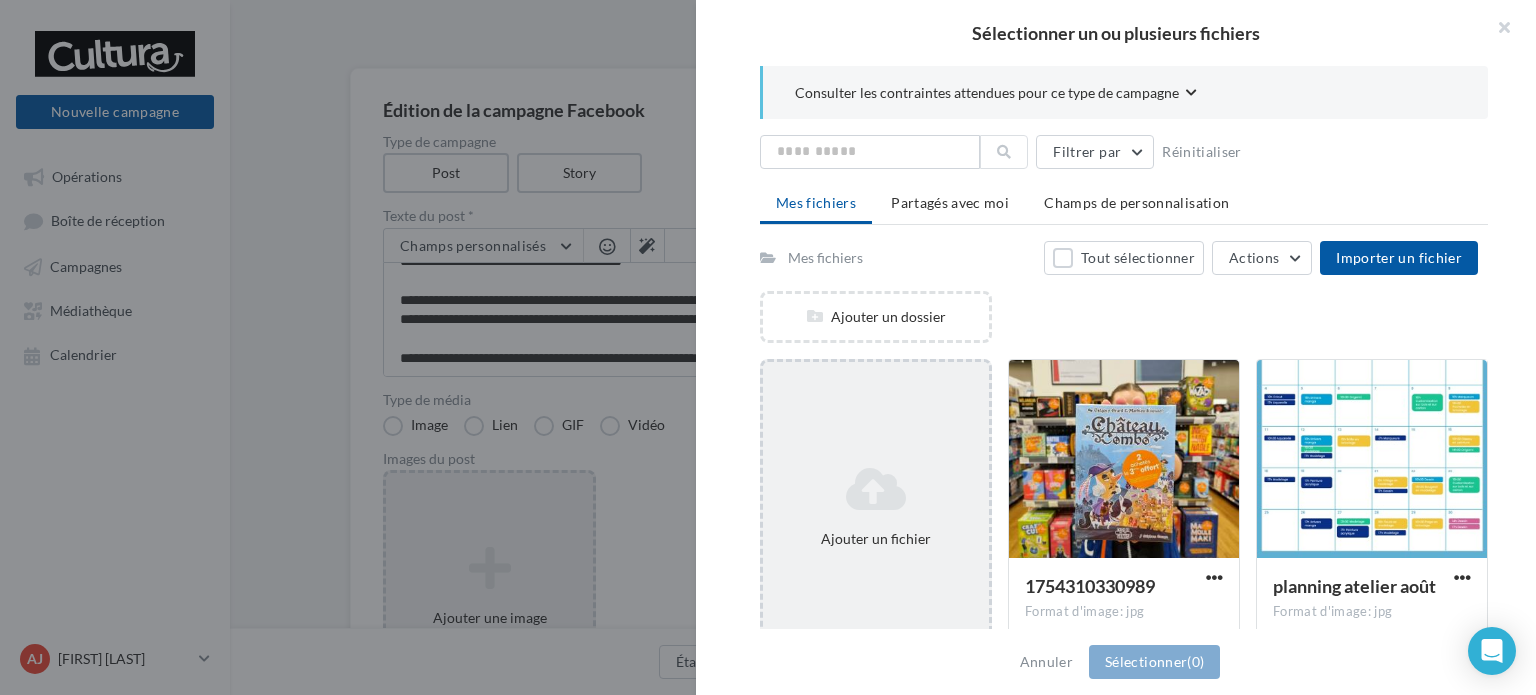 click on "Ajouter un fichier" at bounding box center [876, 507] 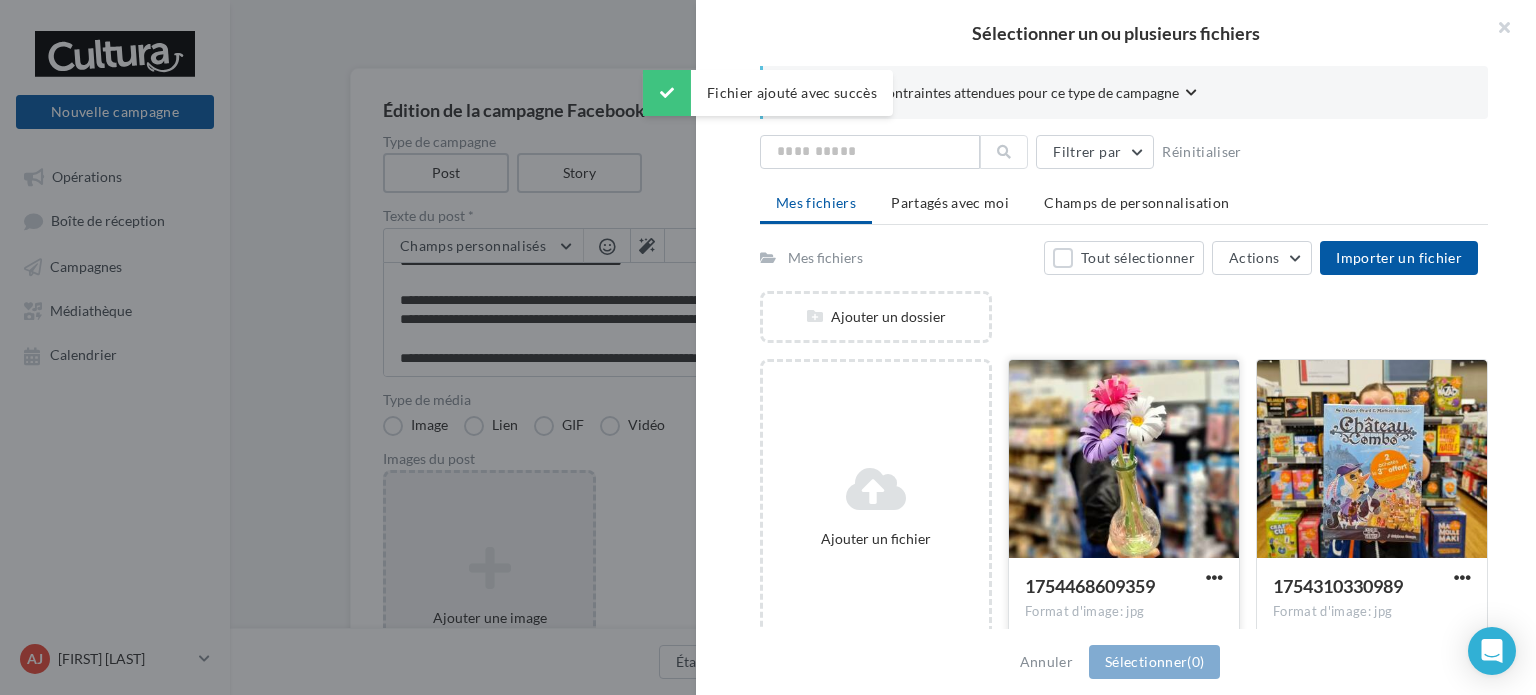 click at bounding box center (1124, 460) 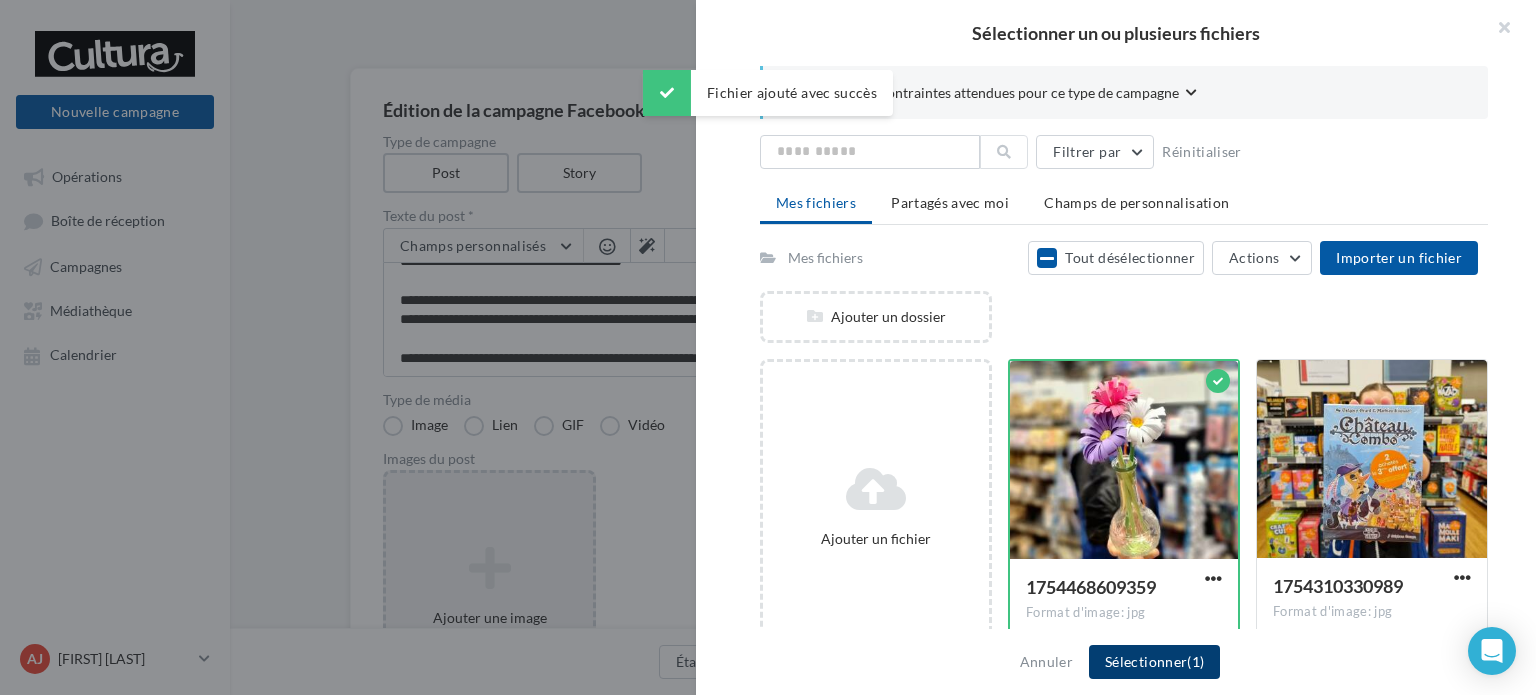 click on "Sélectionner   (1)" at bounding box center (1154, 662) 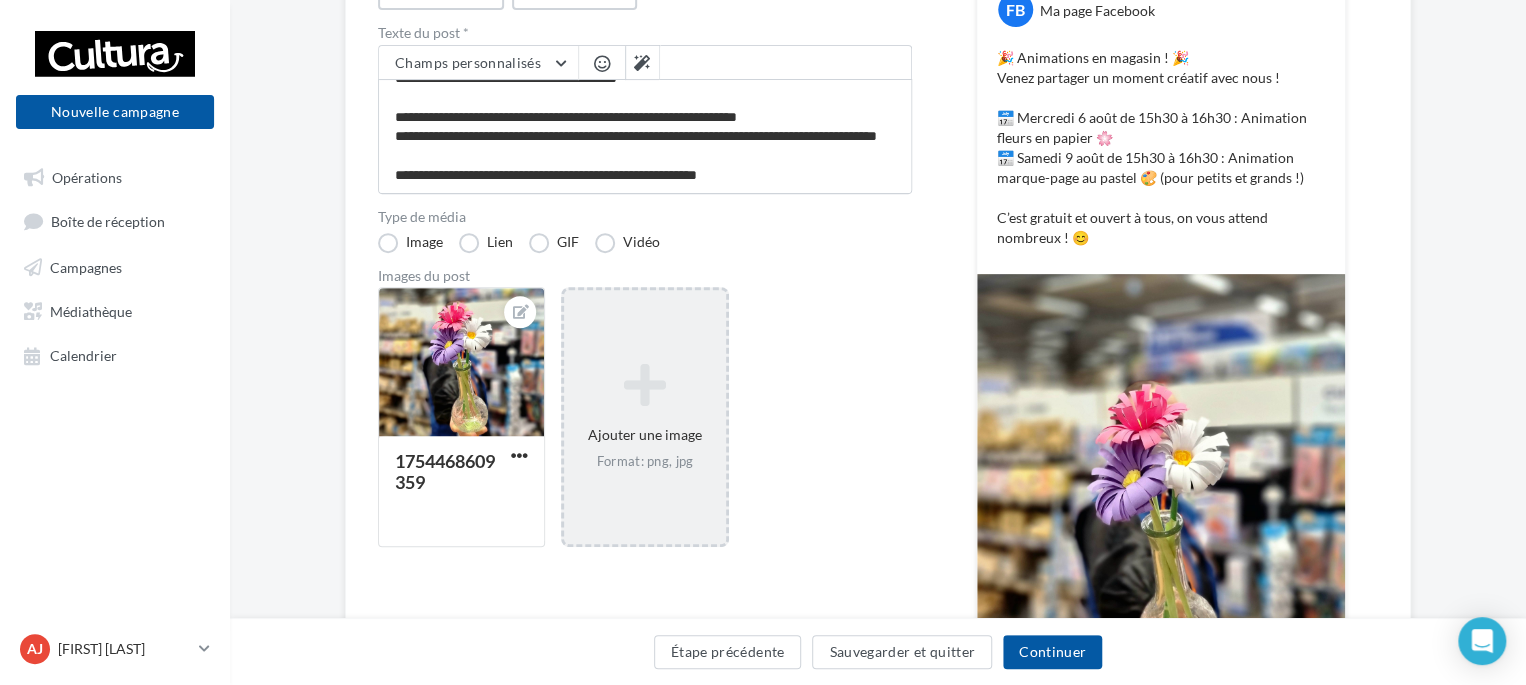 scroll, scrollTop: 400, scrollLeft: 0, axis: vertical 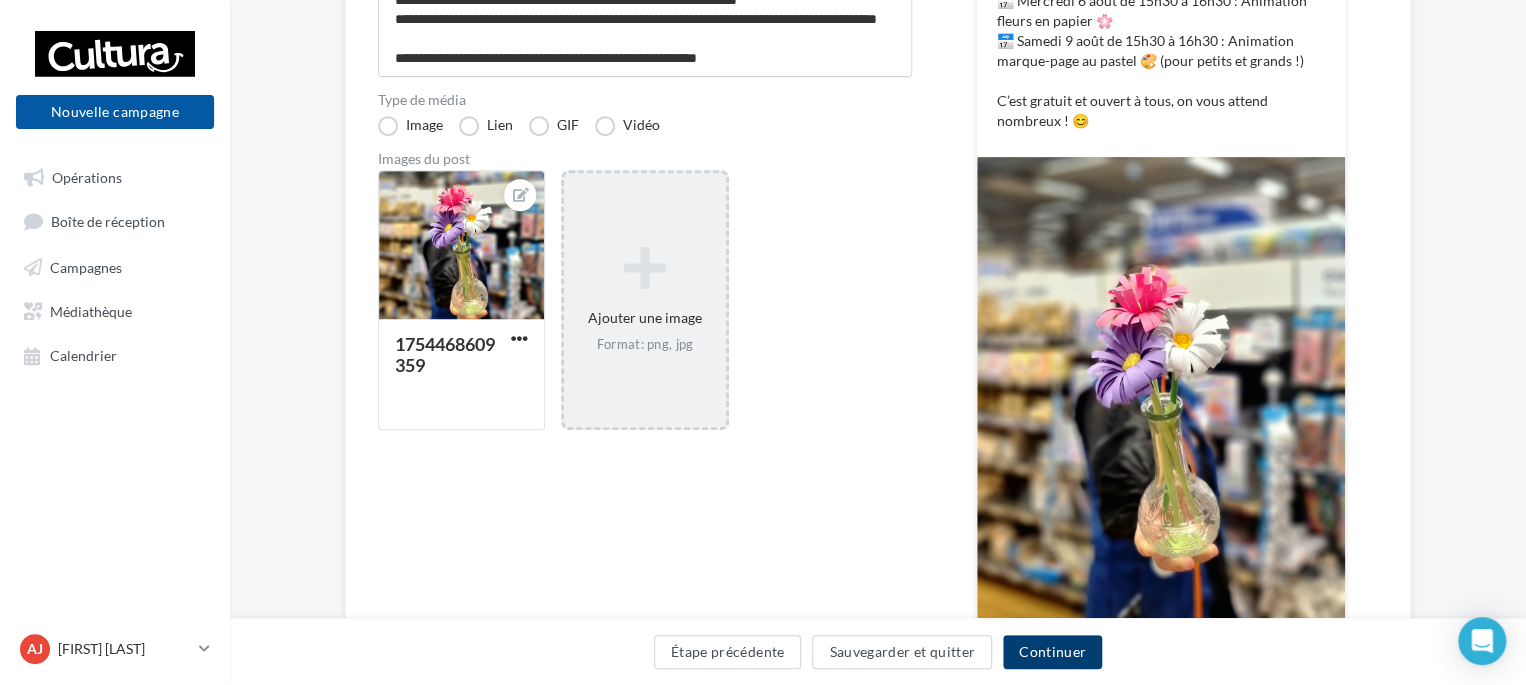 click on "Continuer" at bounding box center [1052, 652] 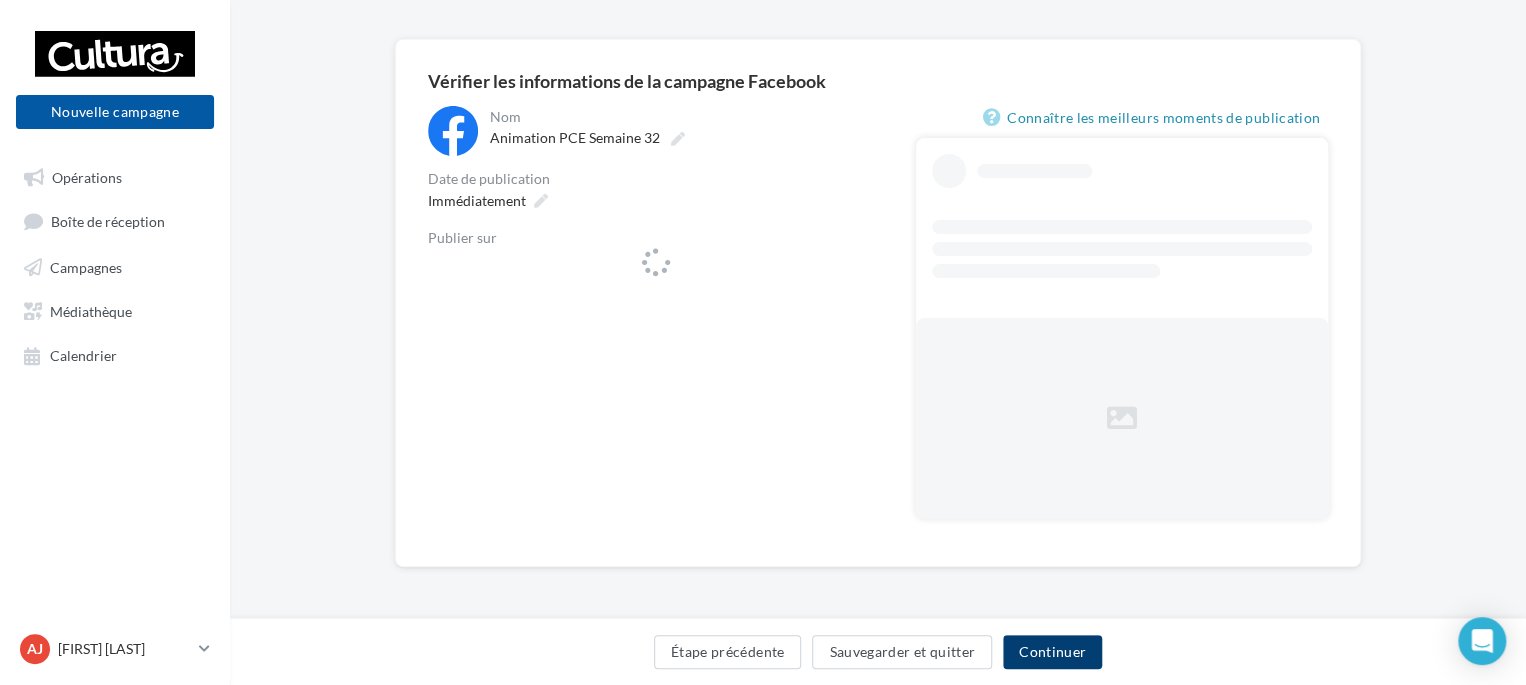 scroll, scrollTop: 128, scrollLeft: 0, axis: vertical 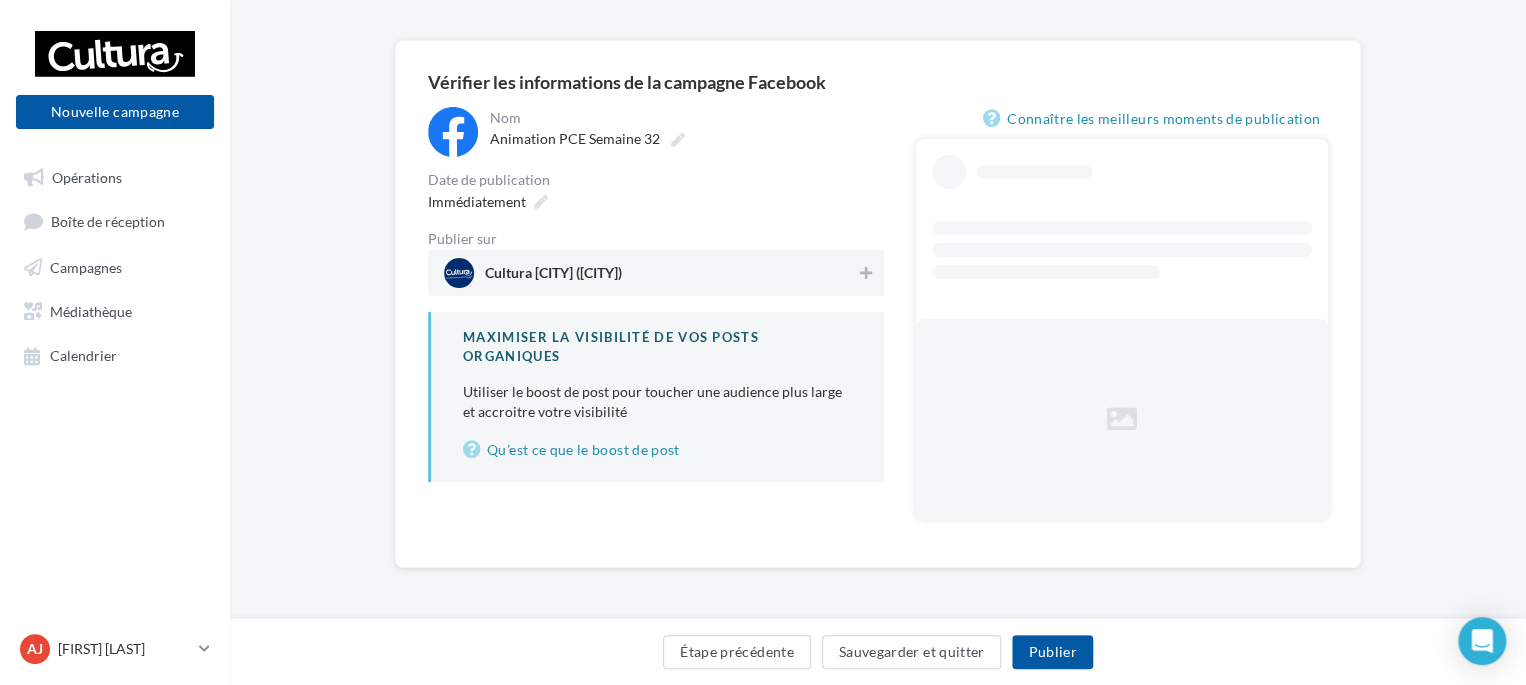 click on "Cultura Auxerre (Auxerre)" at bounding box center (650, 273) 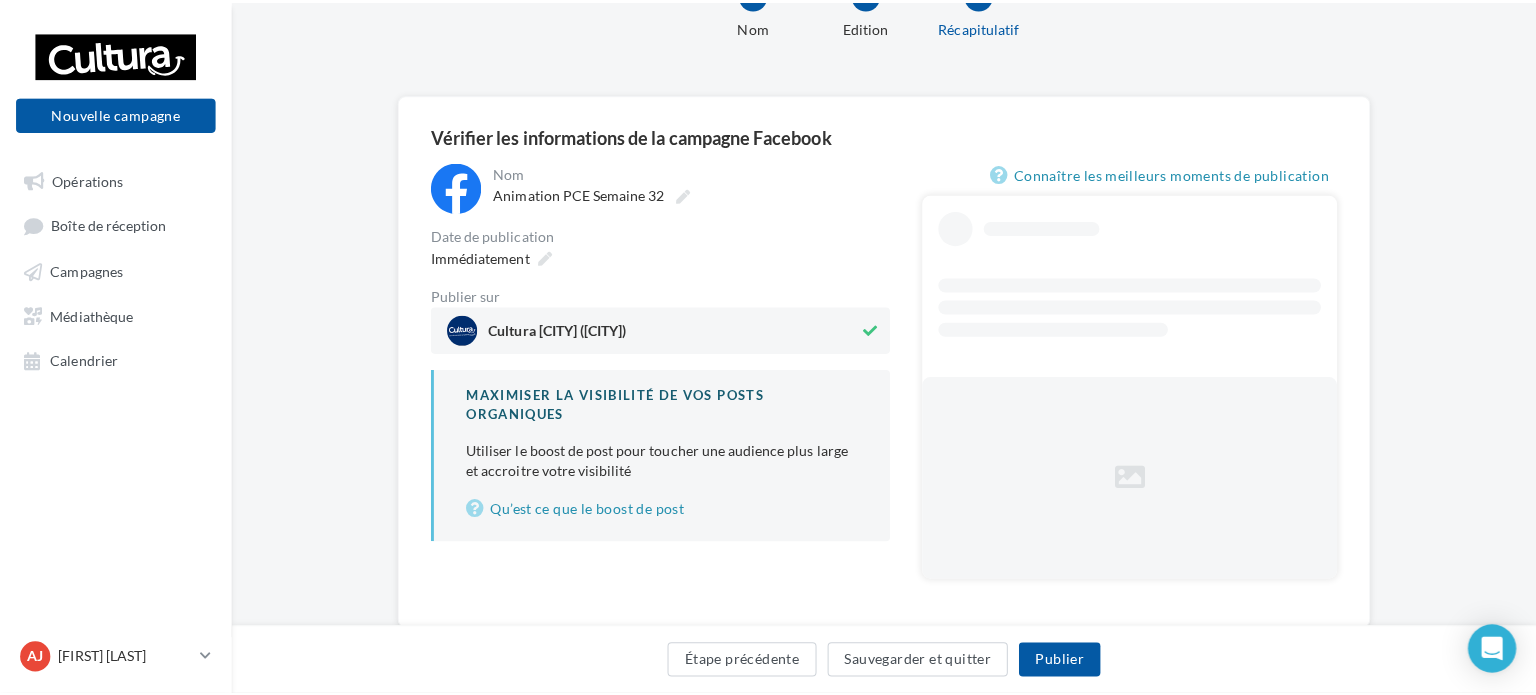scroll, scrollTop: 128, scrollLeft: 0, axis: vertical 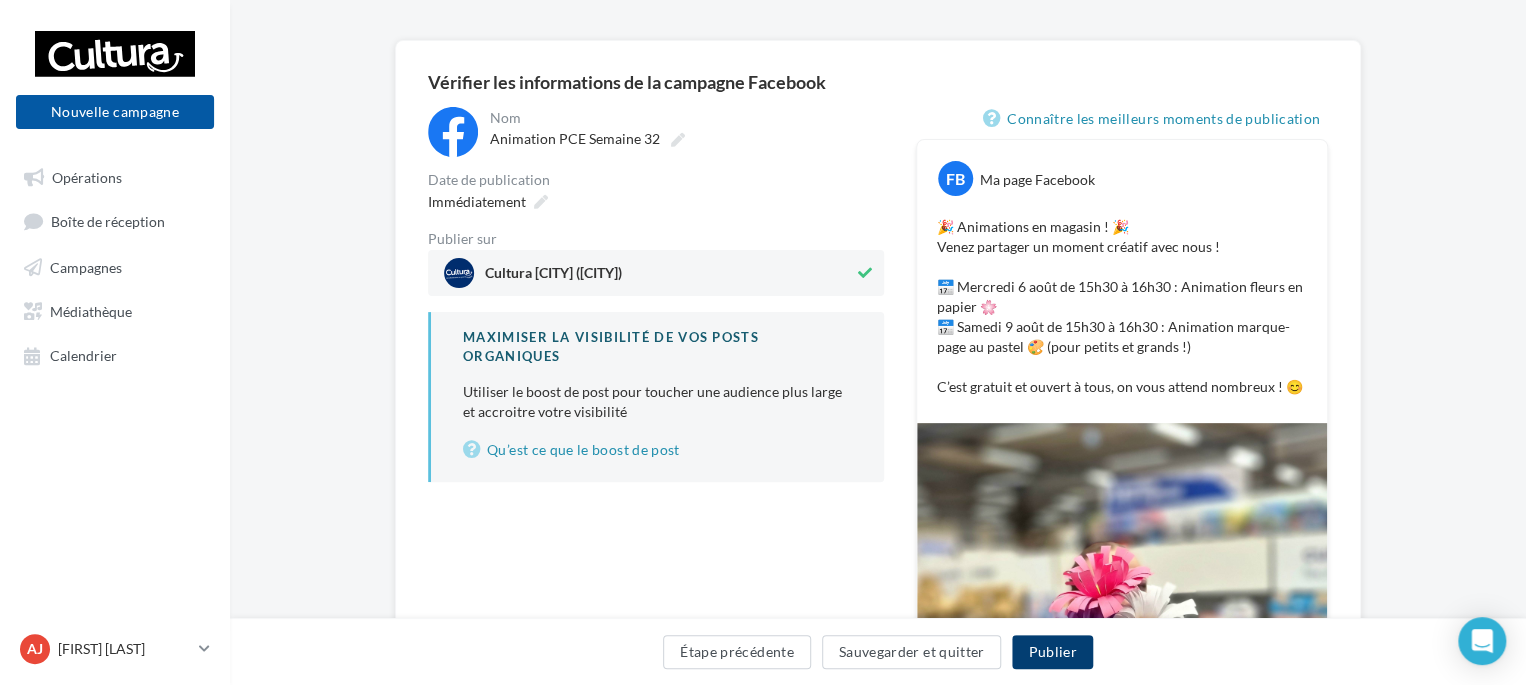 click on "Publier" at bounding box center [1052, 652] 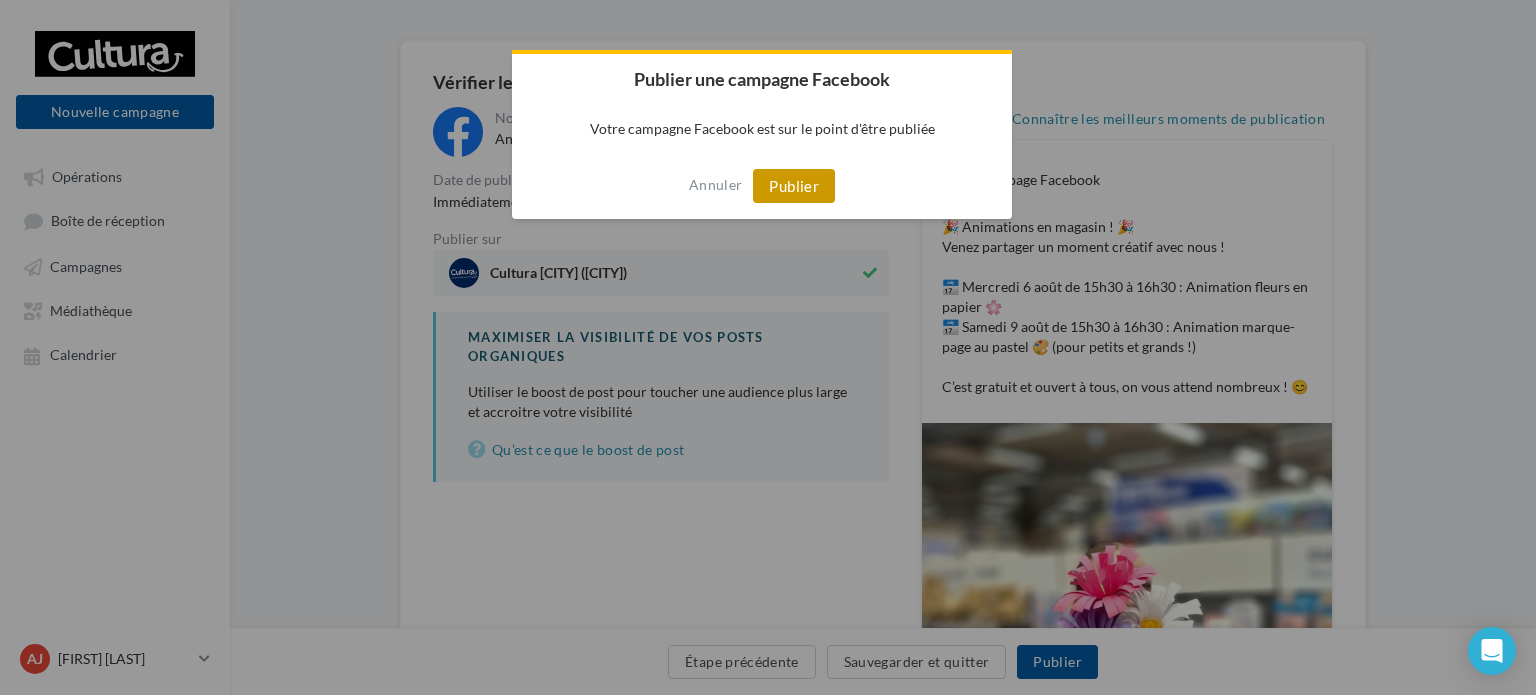 click on "Publier" at bounding box center (794, 186) 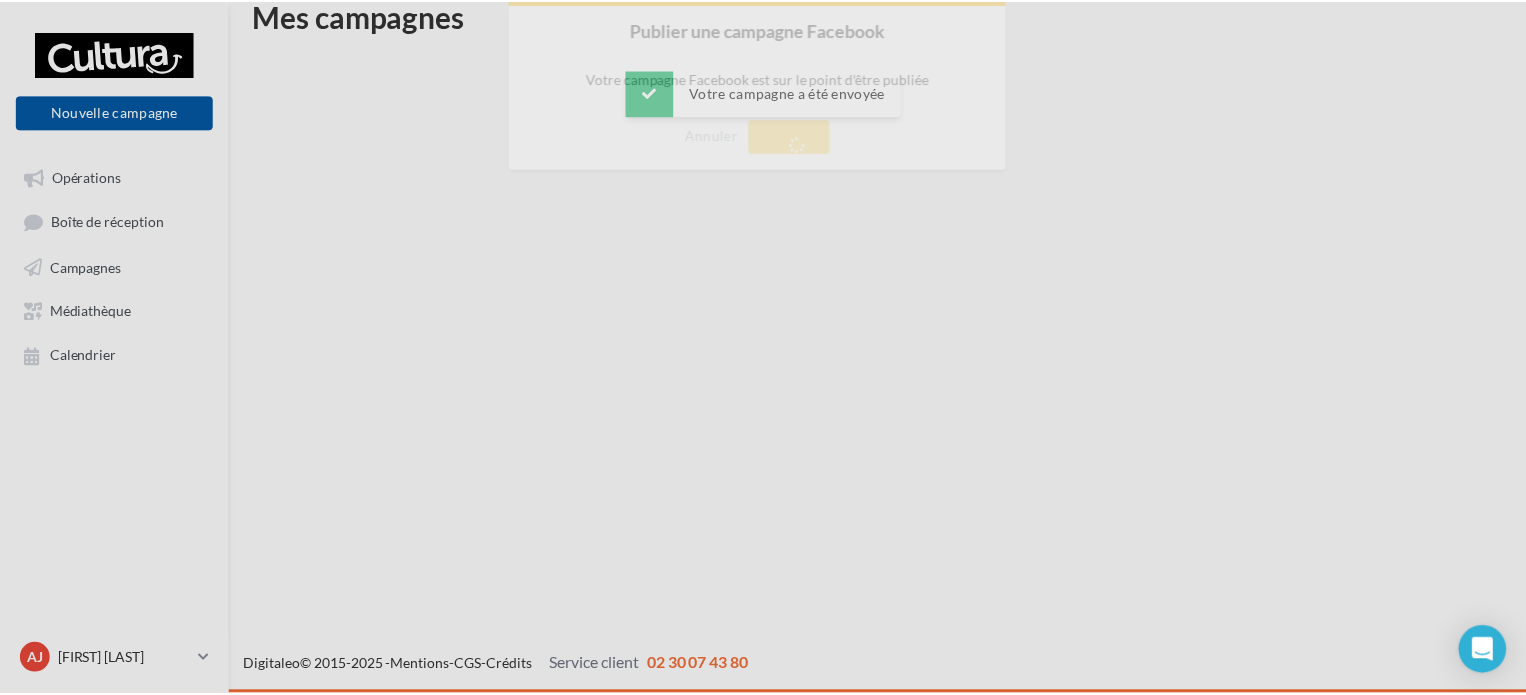 scroll, scrollTop: 32, scrollLeft: 0, axis: vertical 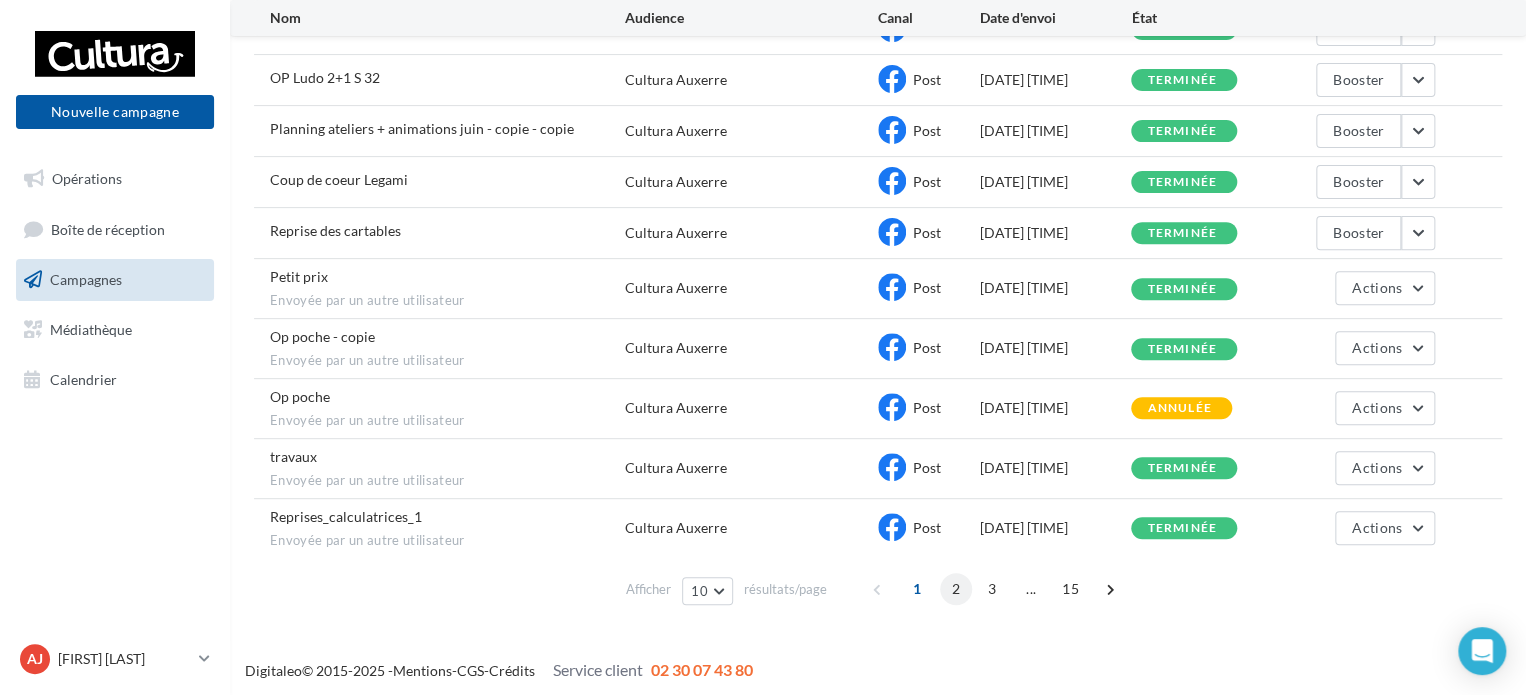 click on "2" at bounding box center (956, 589) 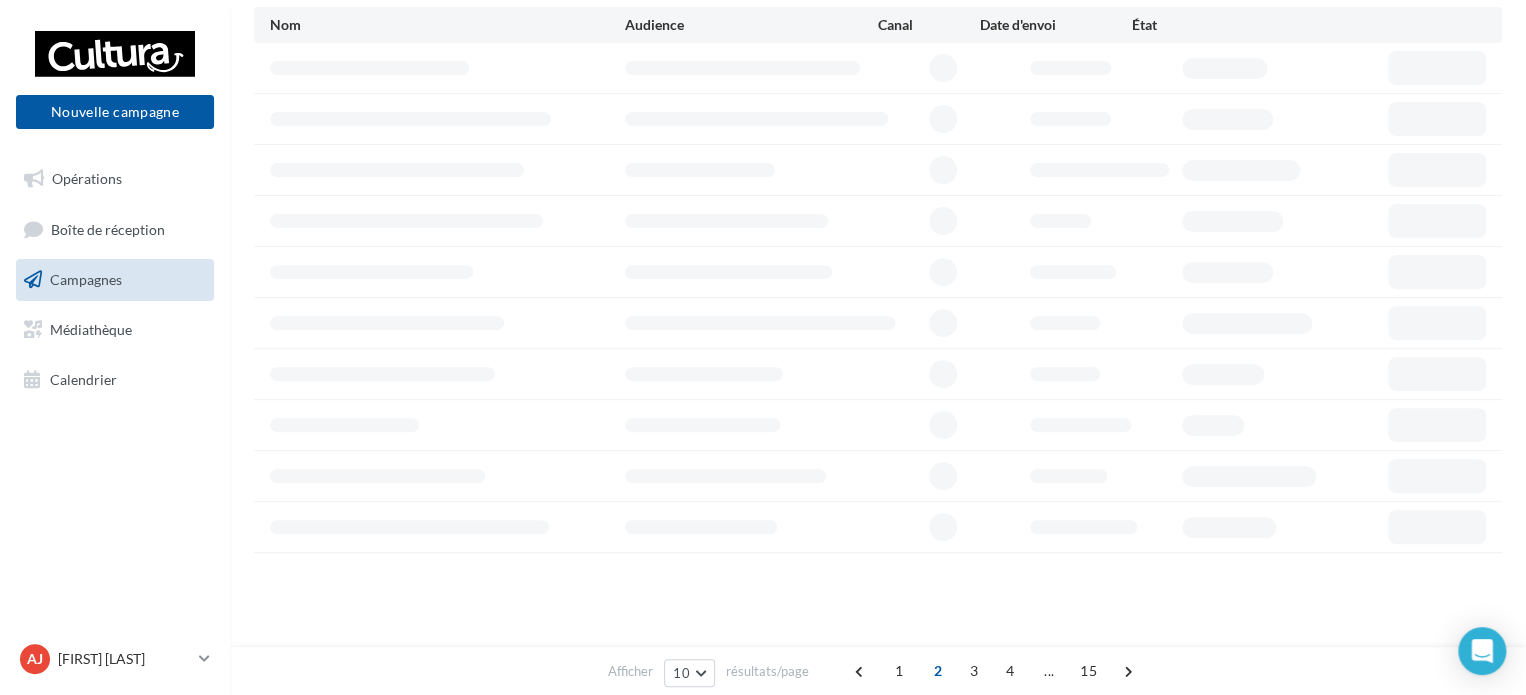 scroll, scrollTop: 168, scrollLeft: 0, axis: vertical 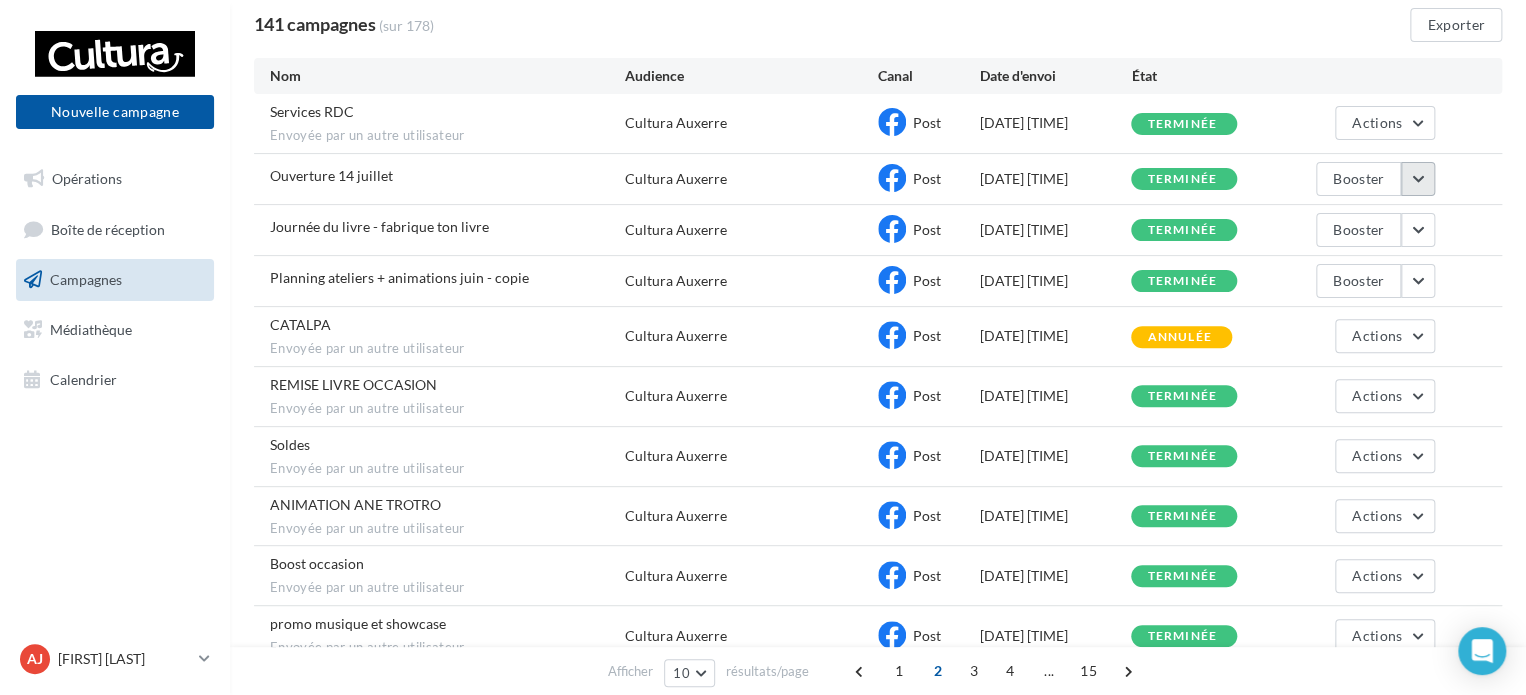 click at bounding box center (1418, 179) 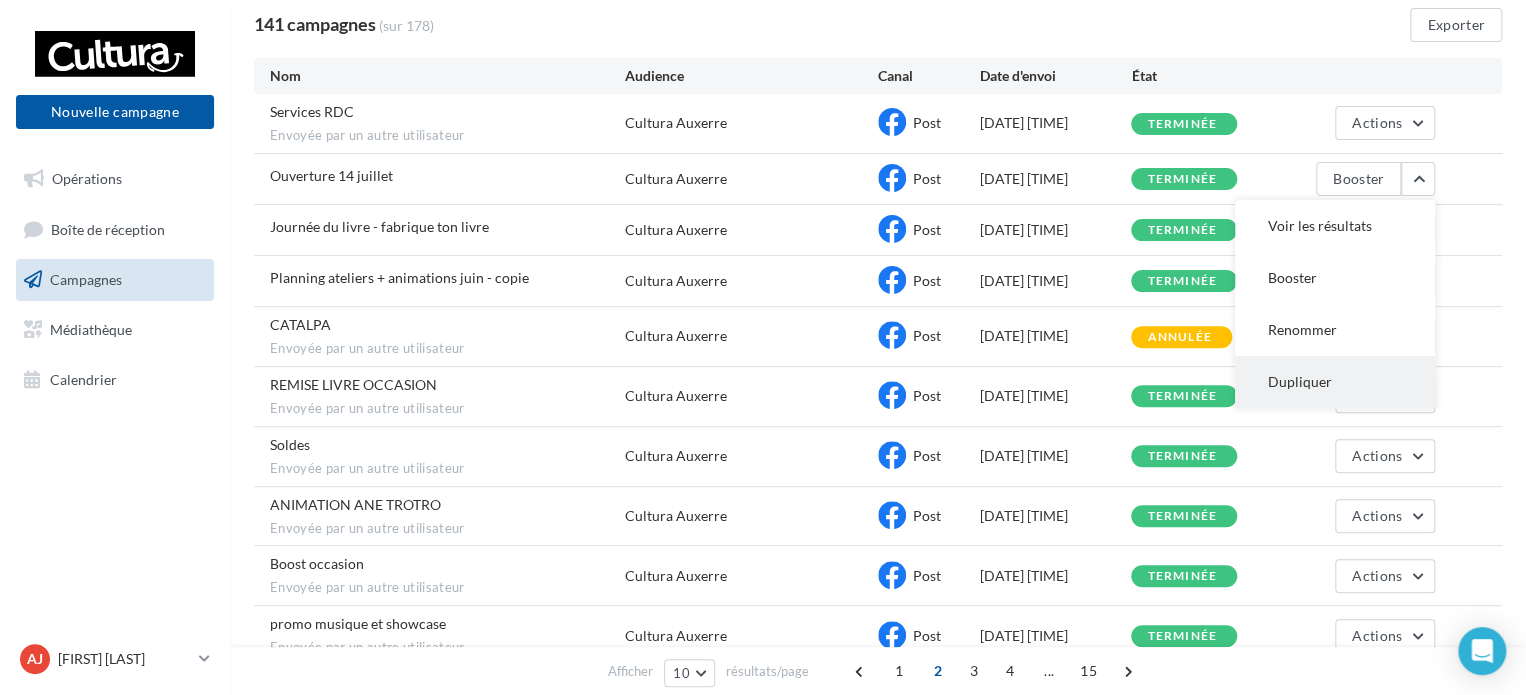 click on "Dupliquer" at bounding box center [1335, 382] 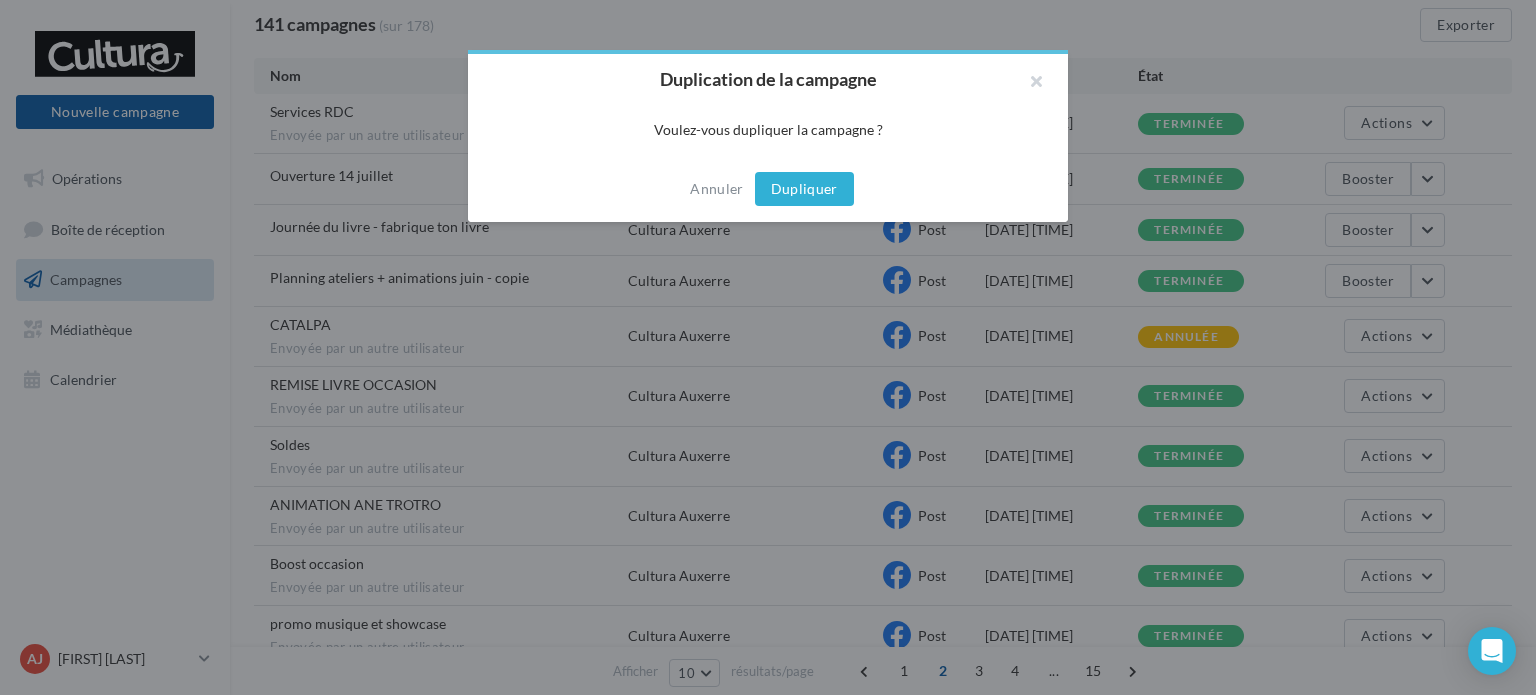click on "Dupliquer" at bounding box center (804, 189) 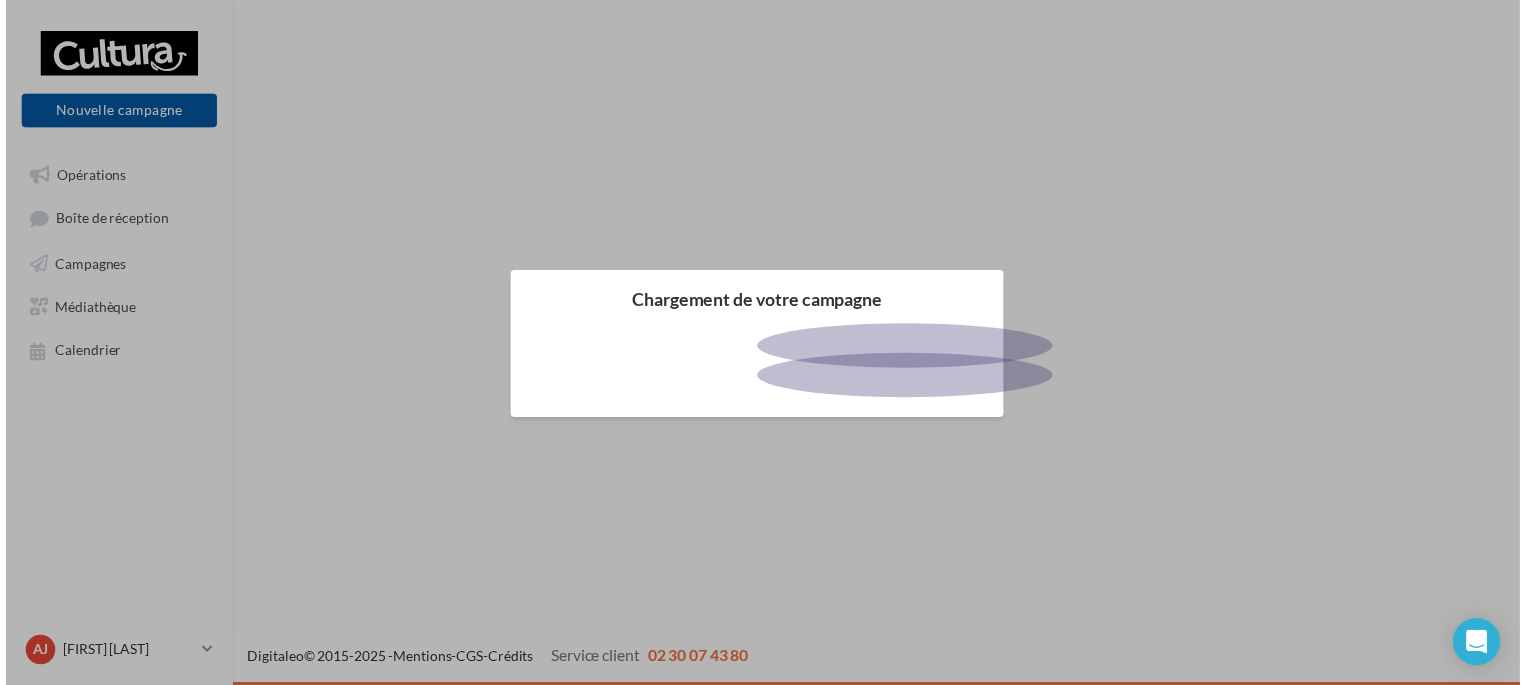 scroll, scrollTop: 0, scrollLeft: 0, axis: both 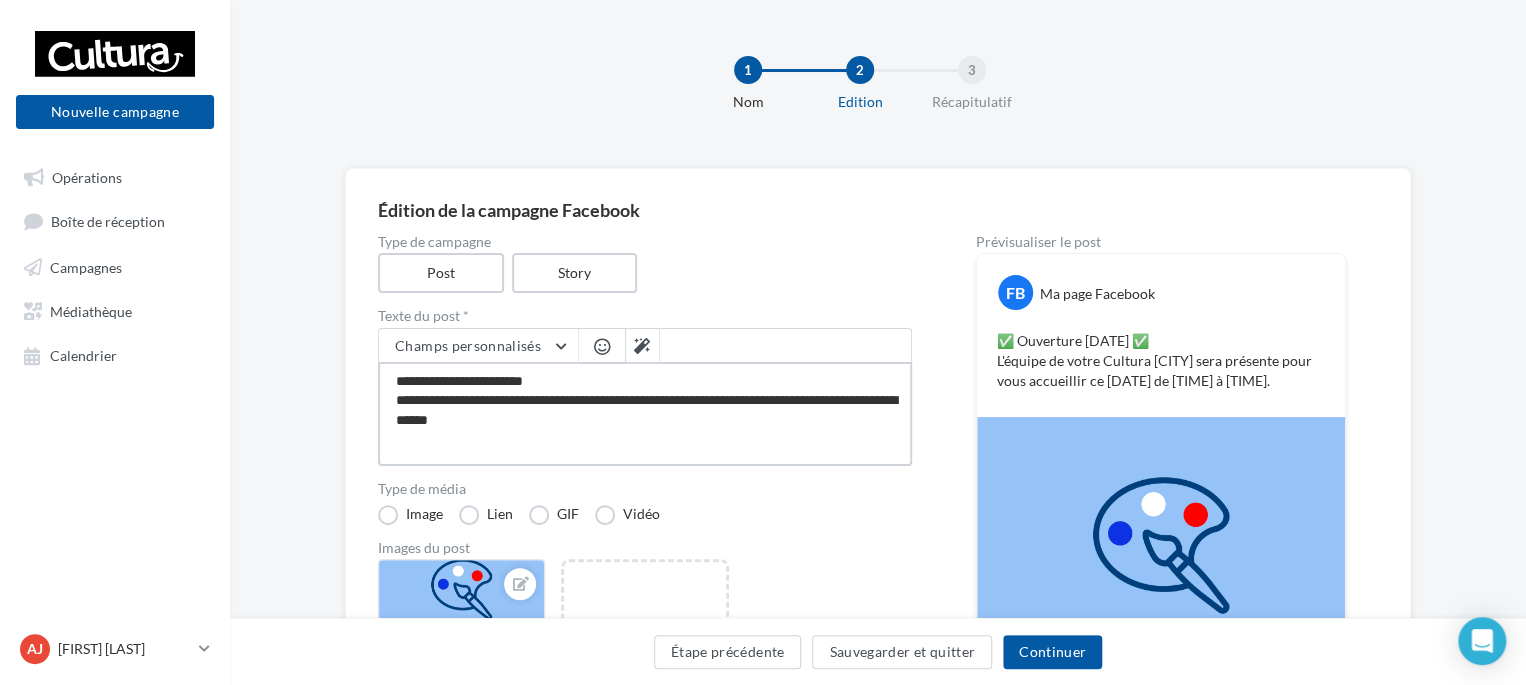 drag, startPoint x: 536, startPoint y: 376, endPoint x: 488, endPoint y: 383, distance: 48.507732 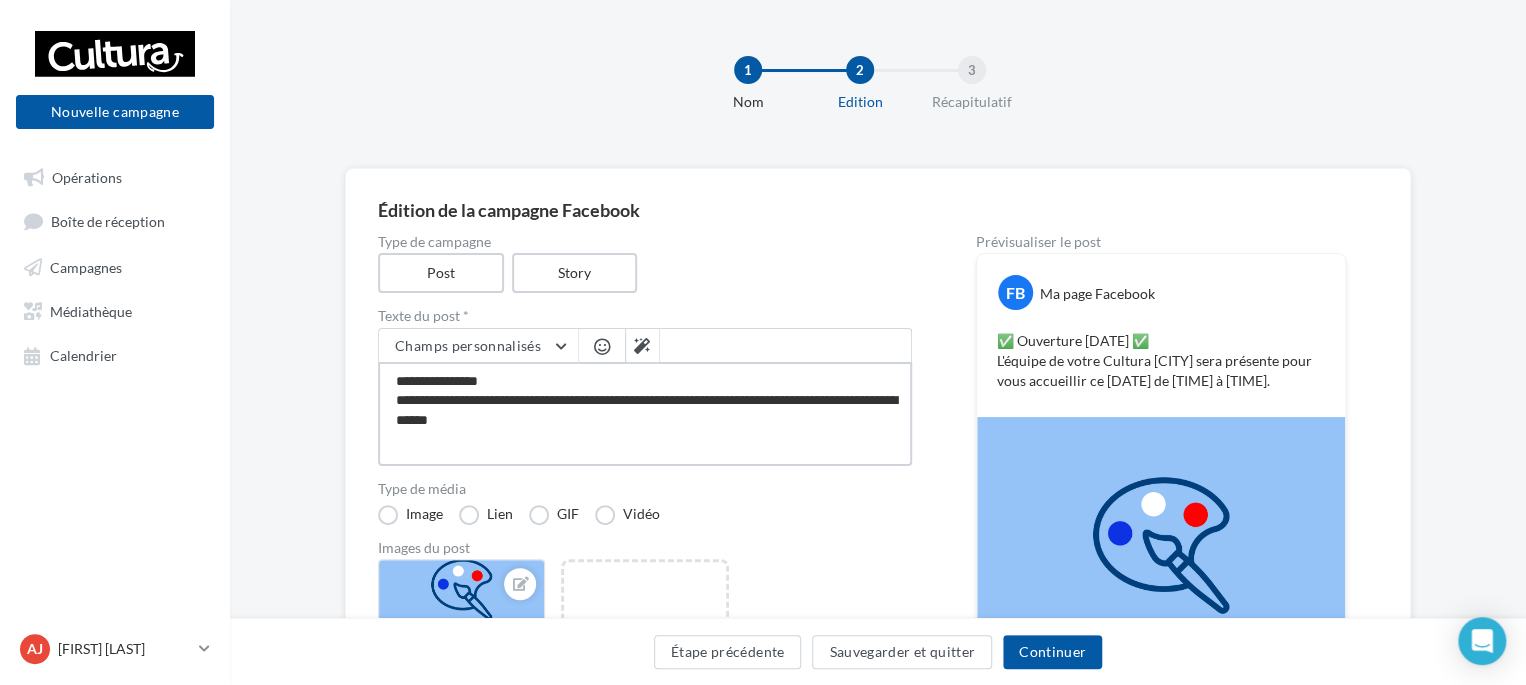 type on "**********" 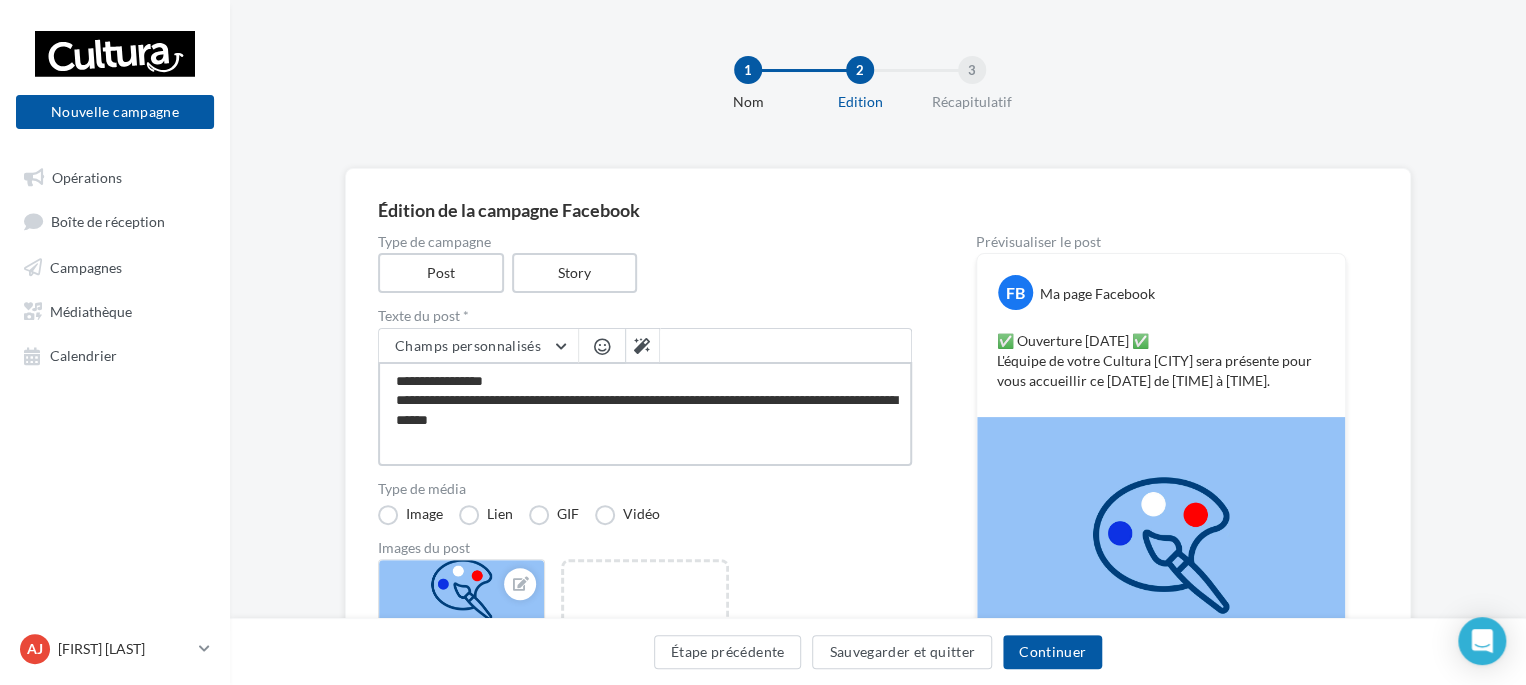 type on "**********" 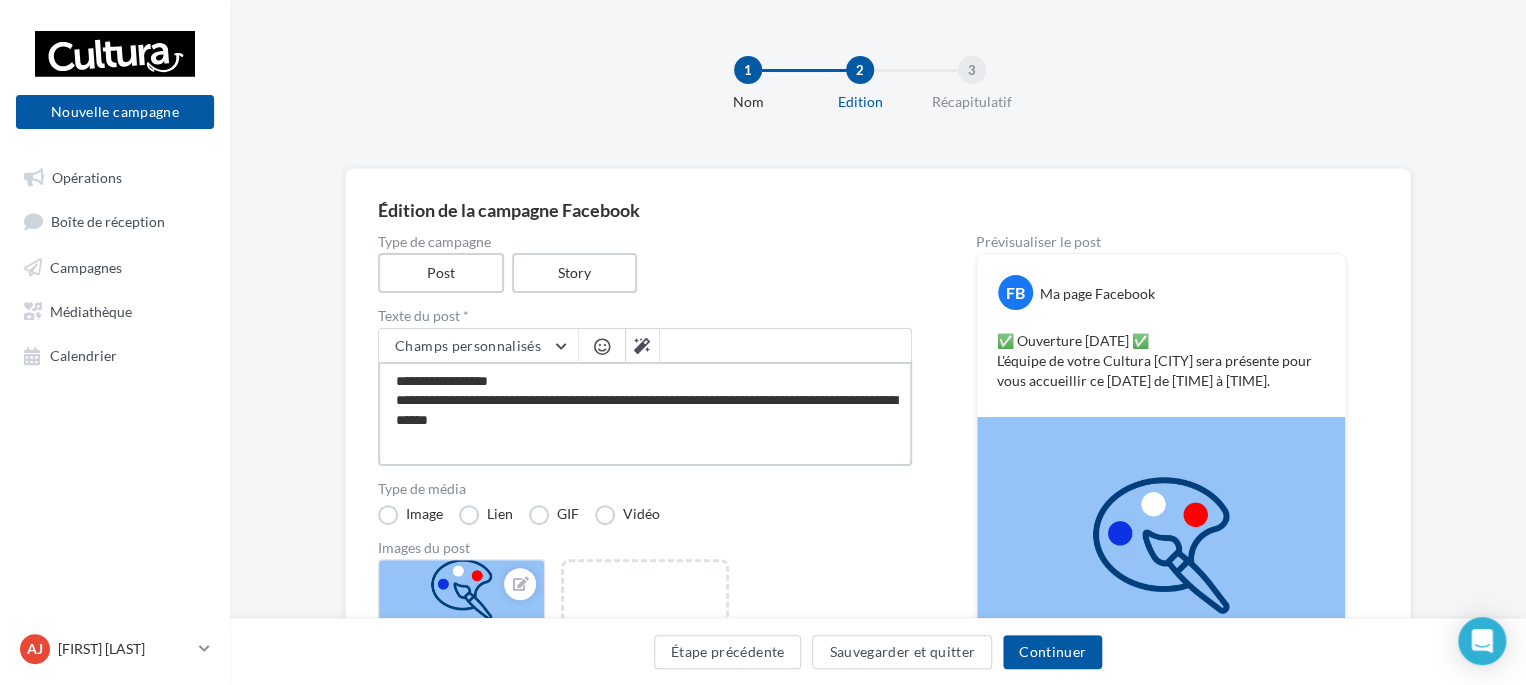 type on "**********" 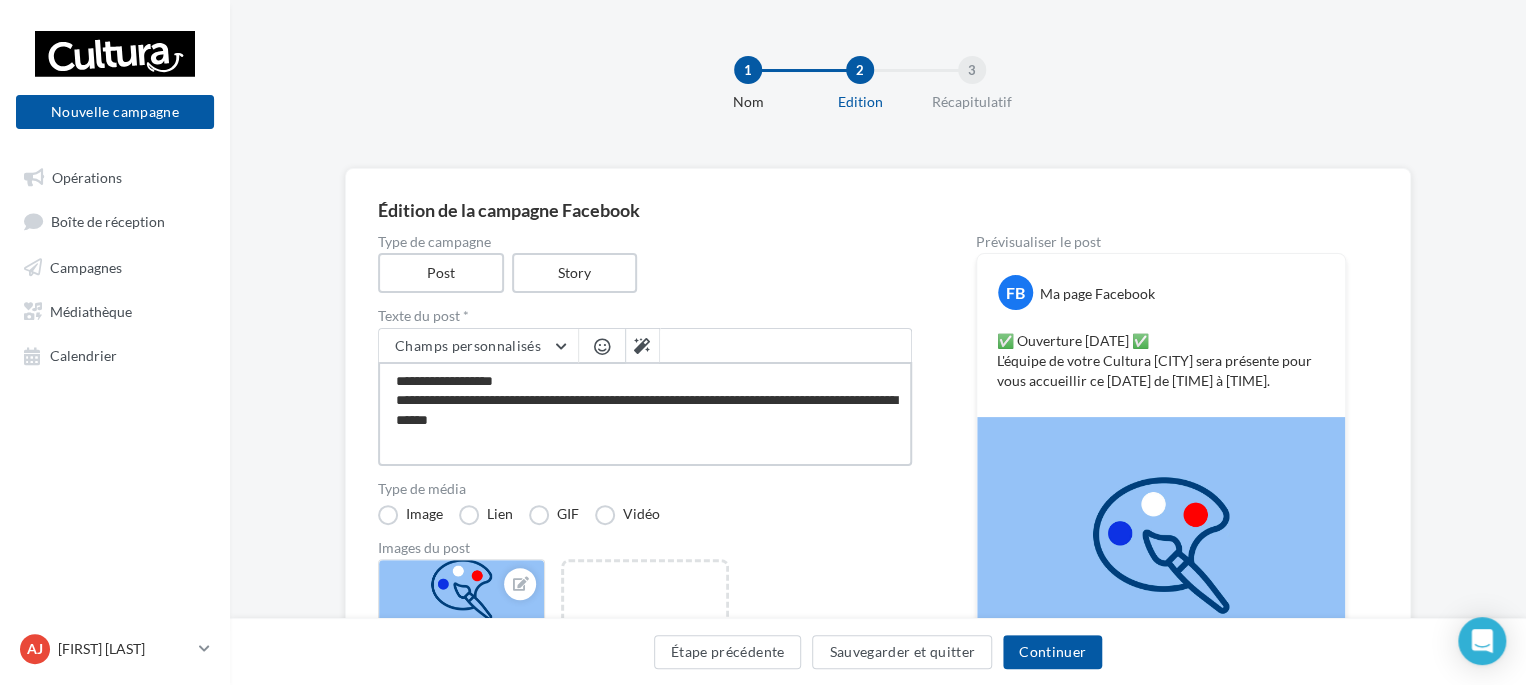 type on "**********" 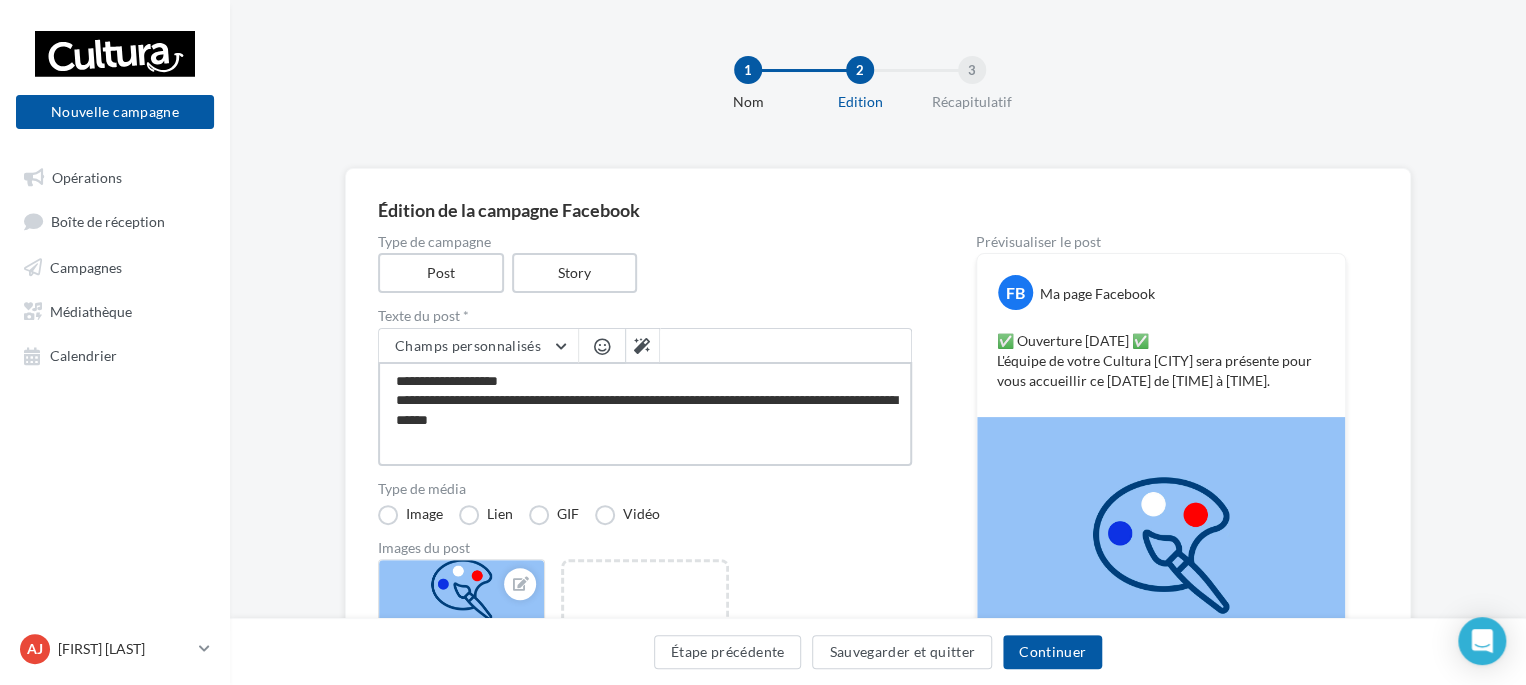 type on "**********" 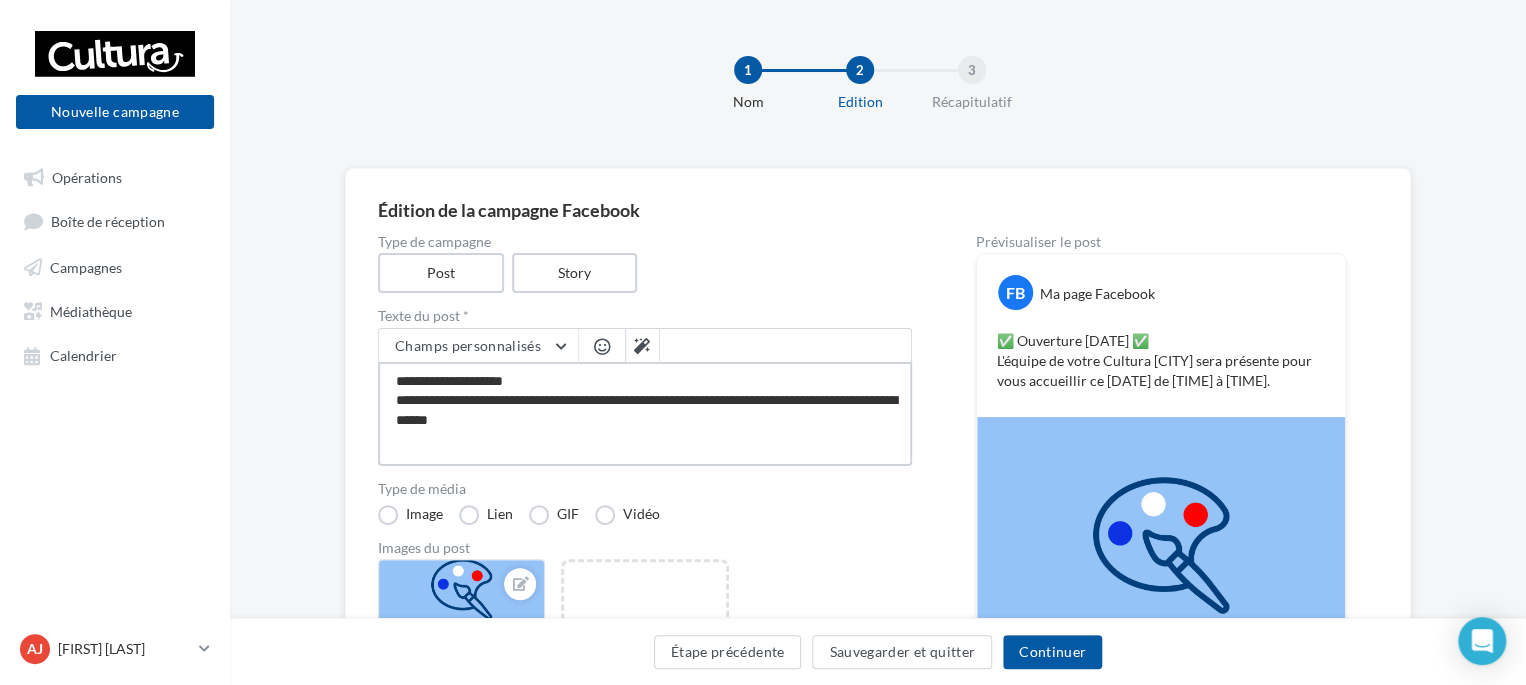 type on "**********" 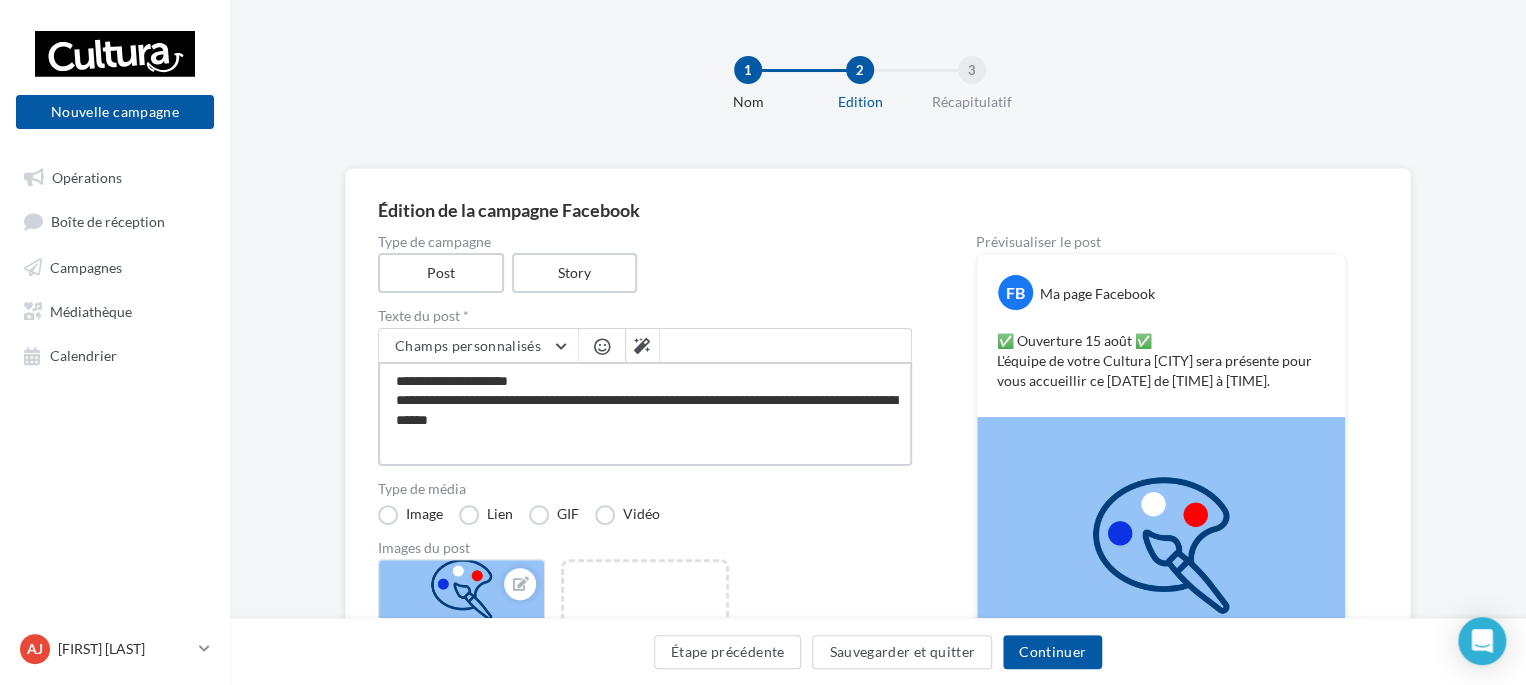 type on "**********" 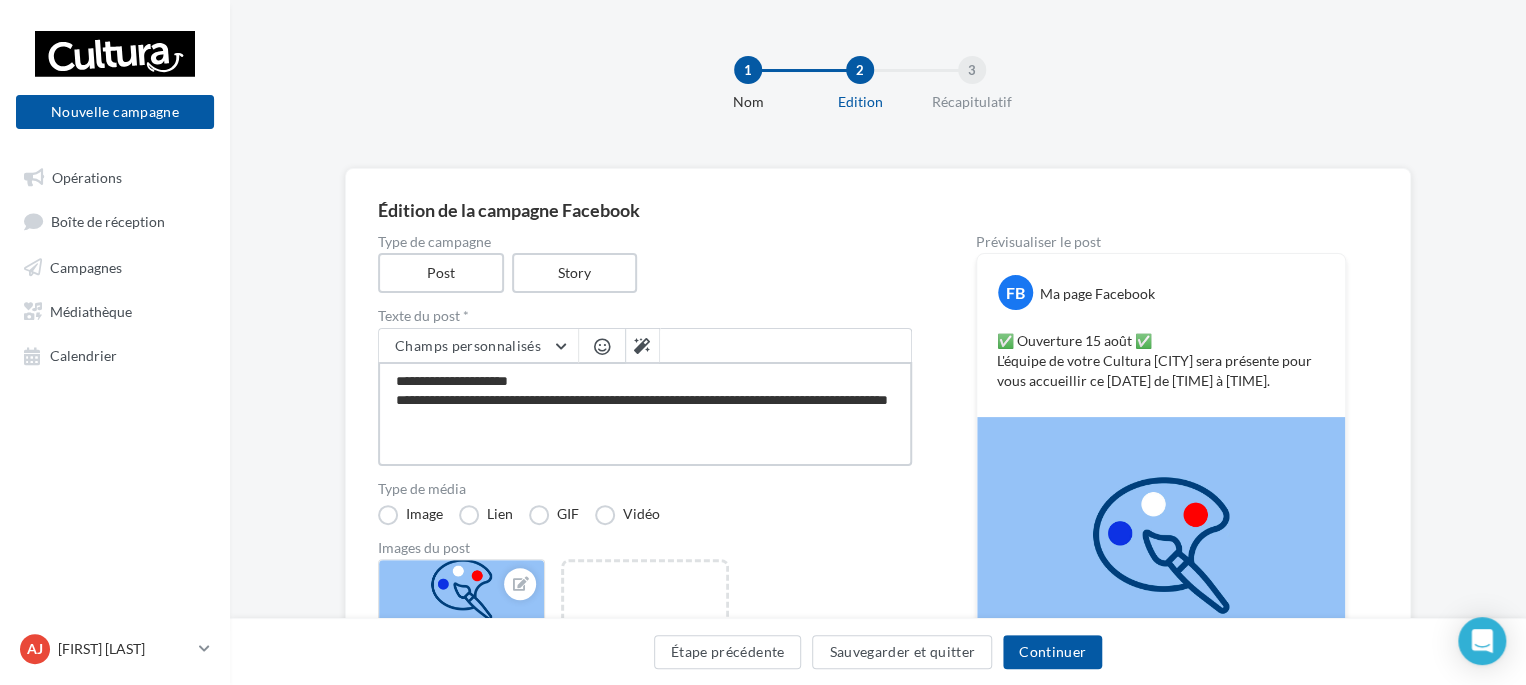 type on "**********" 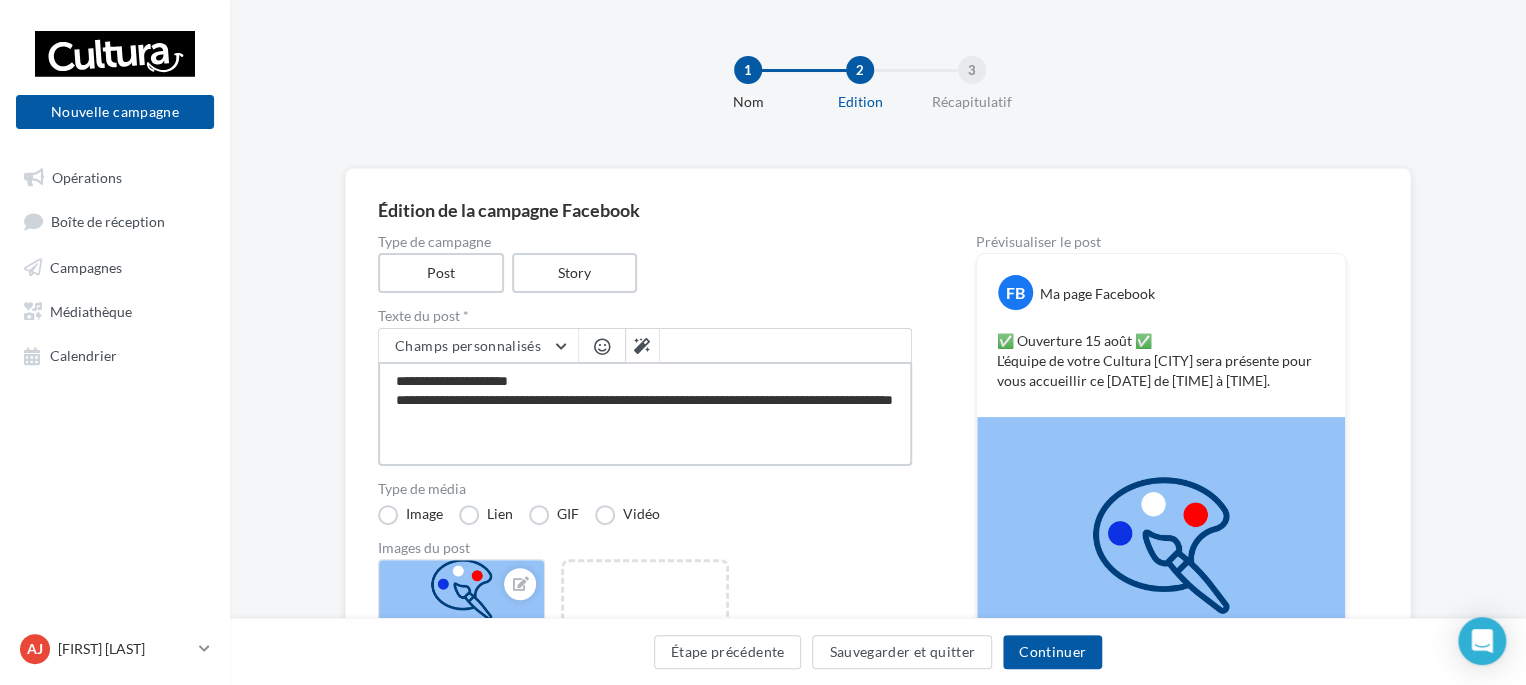 type on "**********" 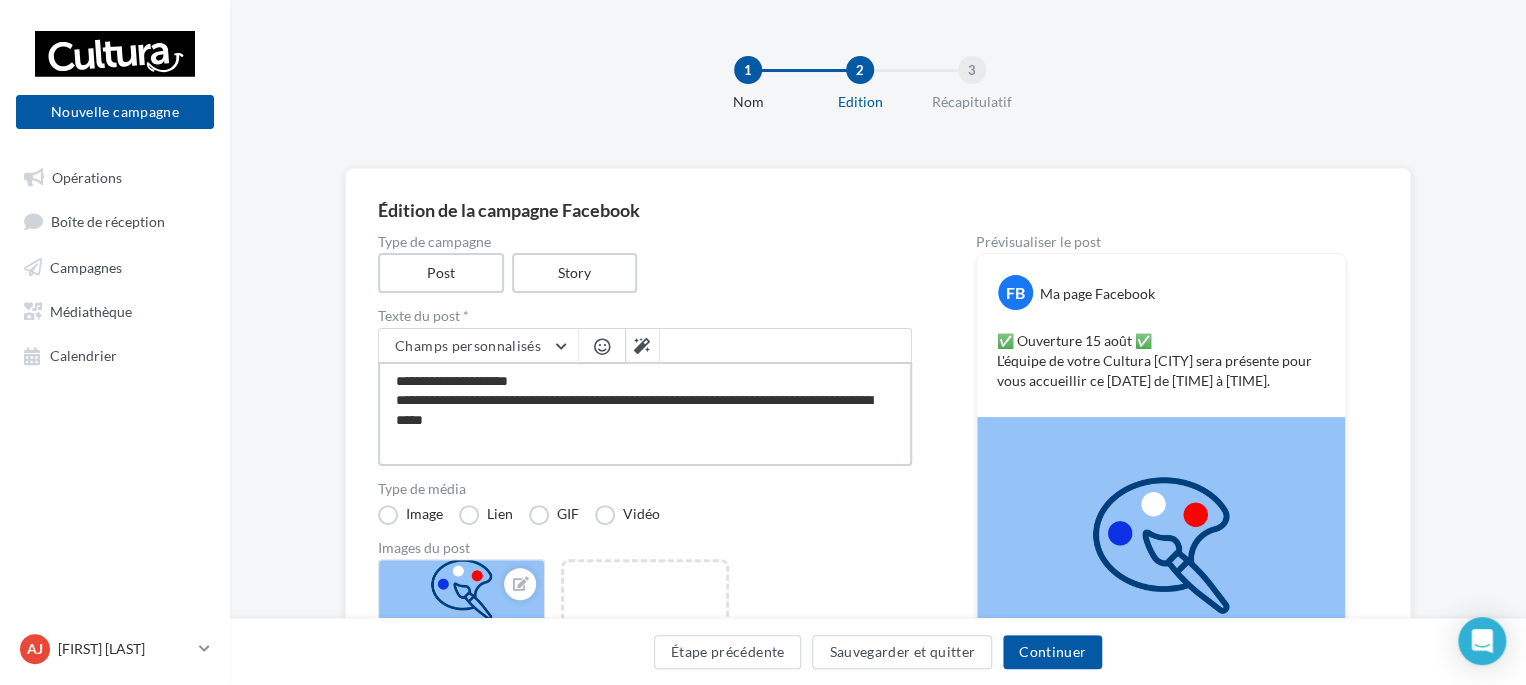 type on "**********" 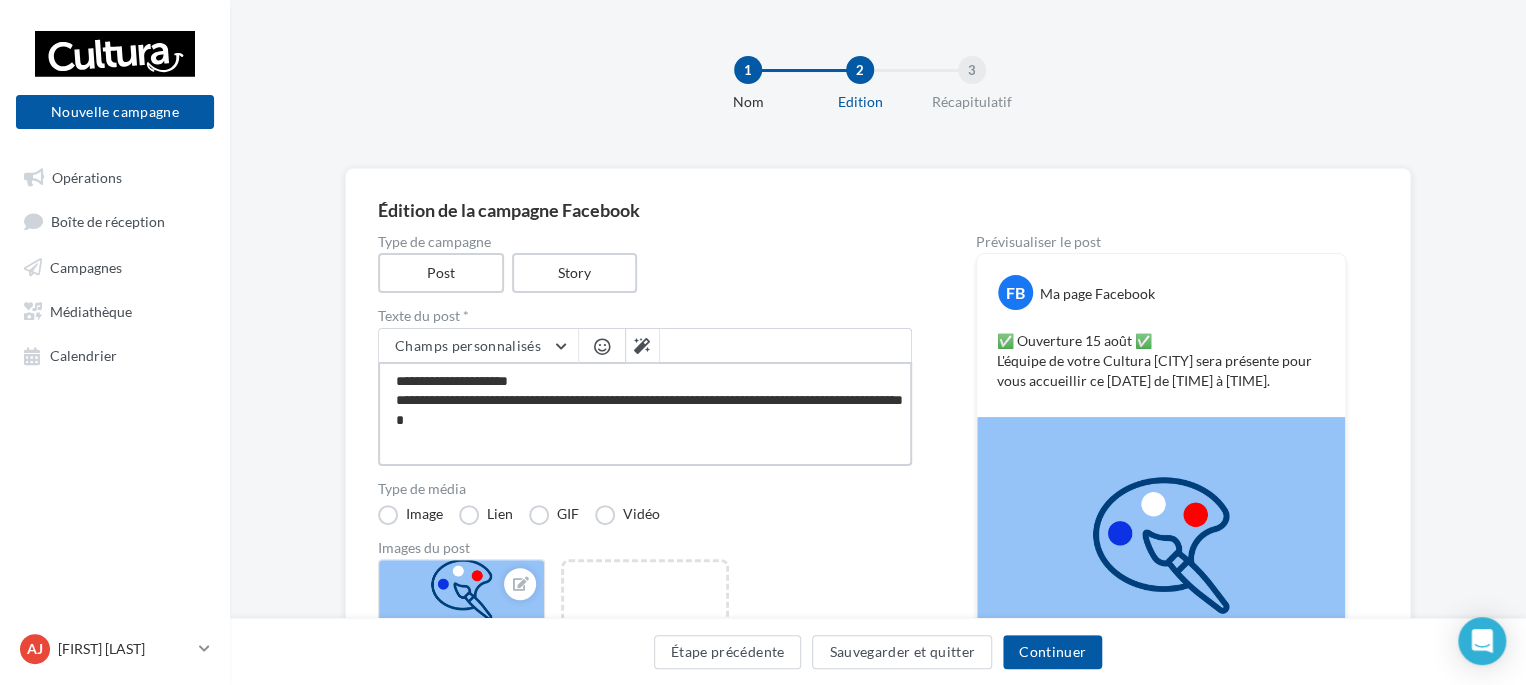type on "**********" 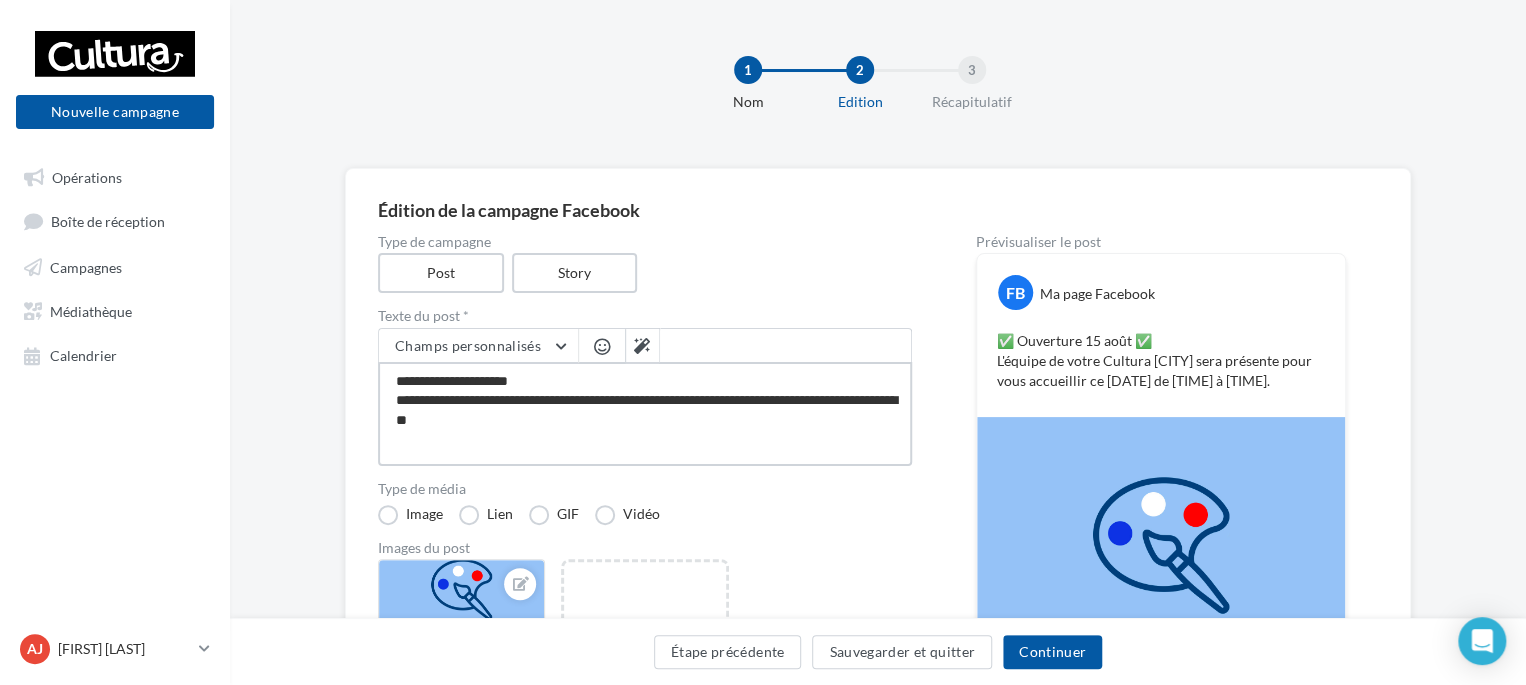 type on "**********" 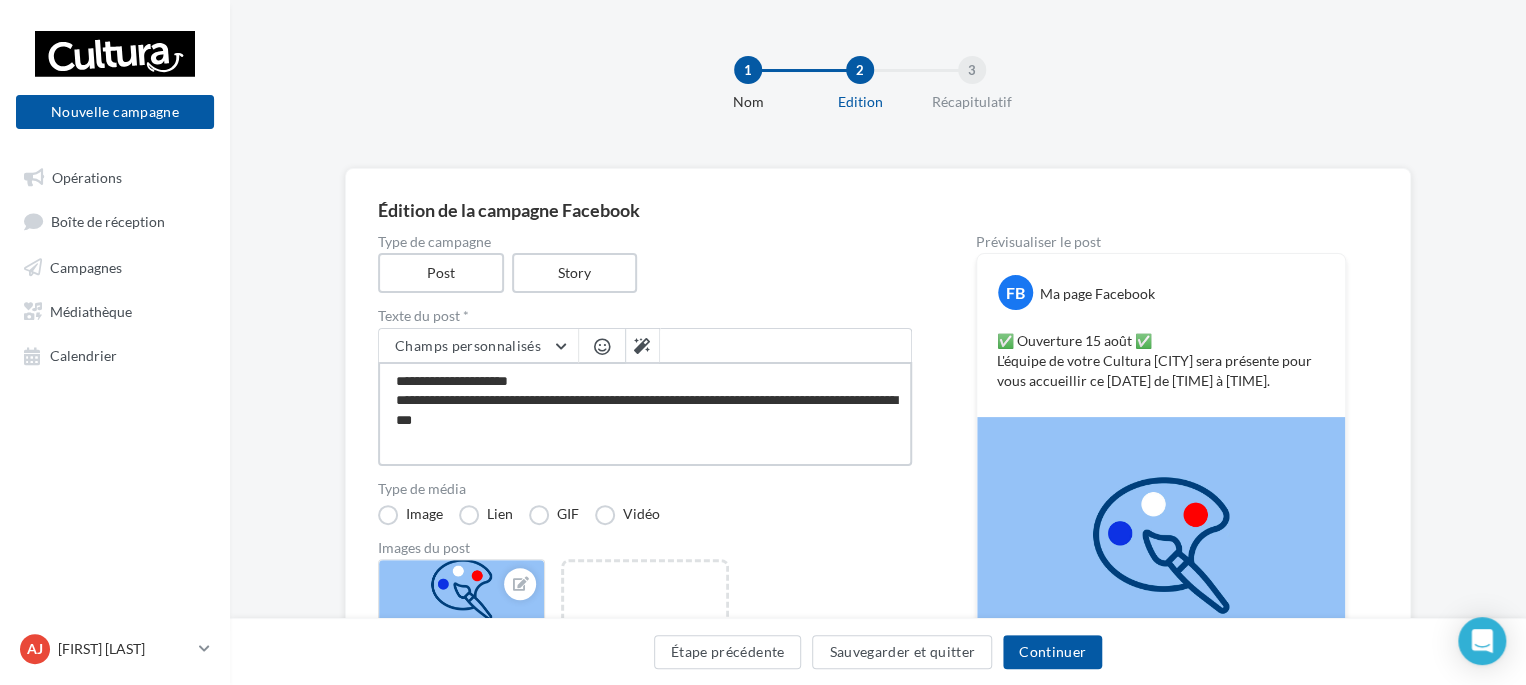 type on "**********" 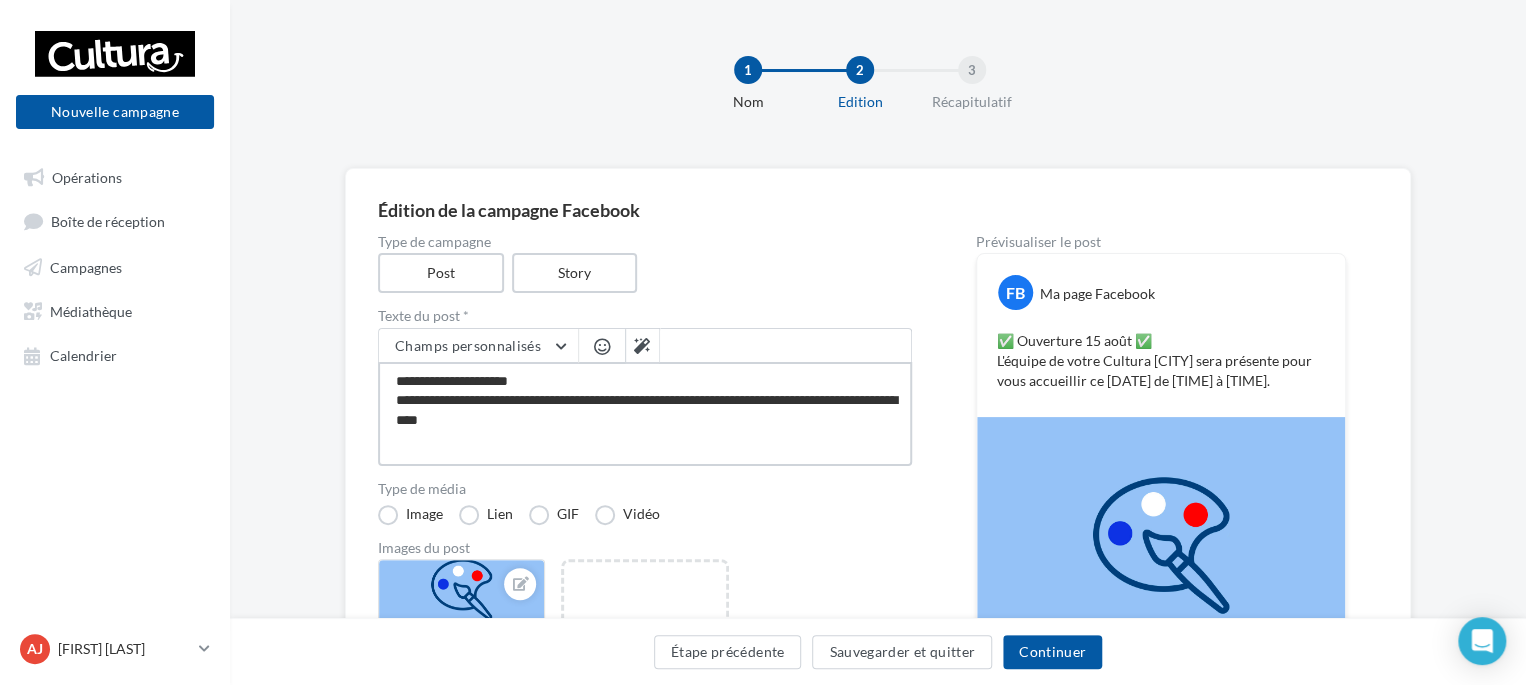 type on "**********" 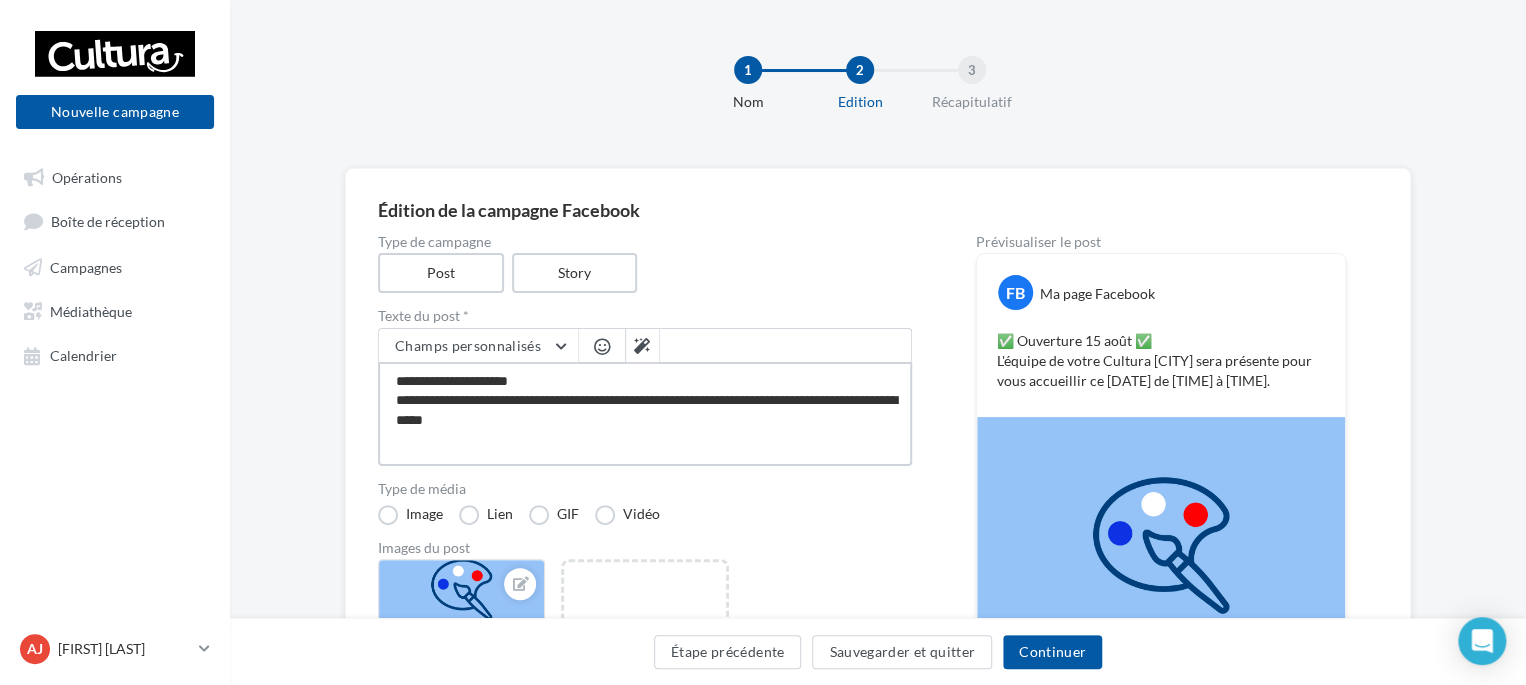 type on "**********" 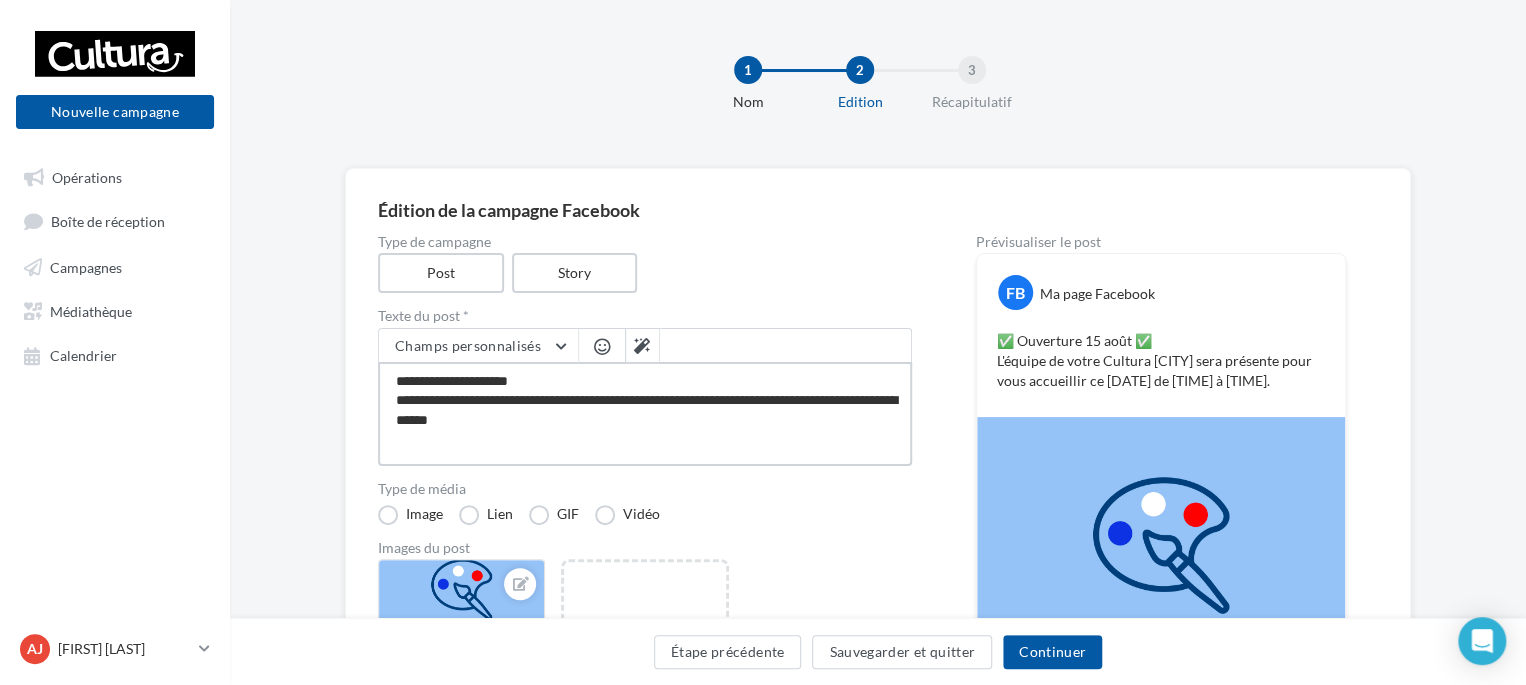 type on "**********" 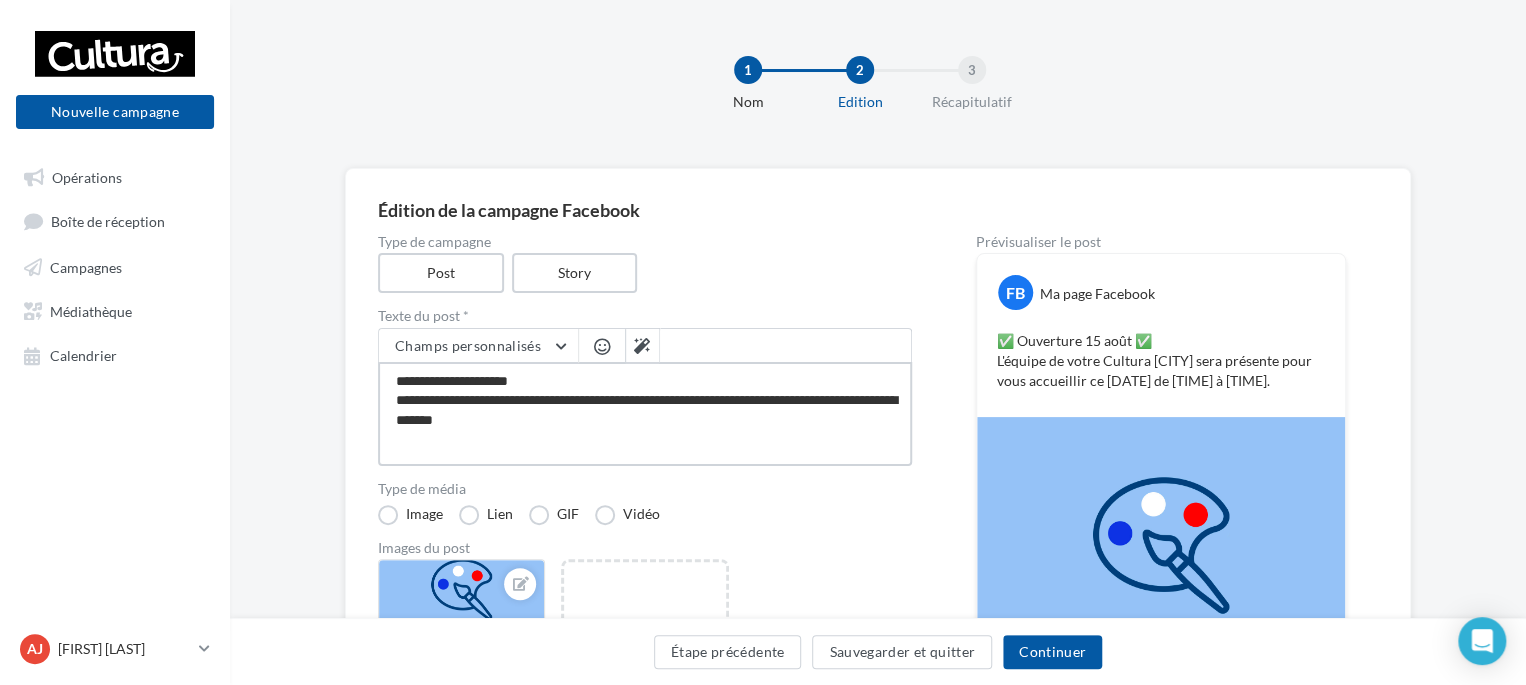 type on "**********" 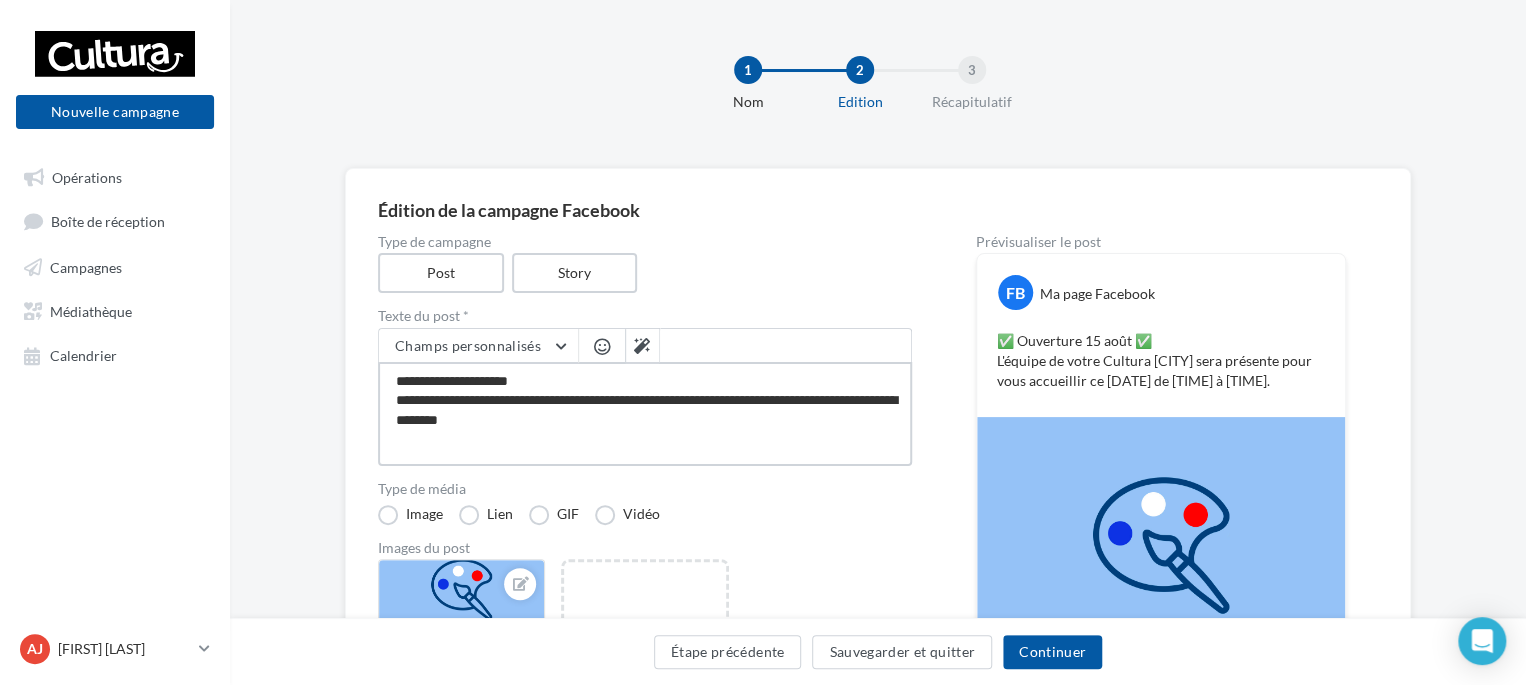 type on "**********" 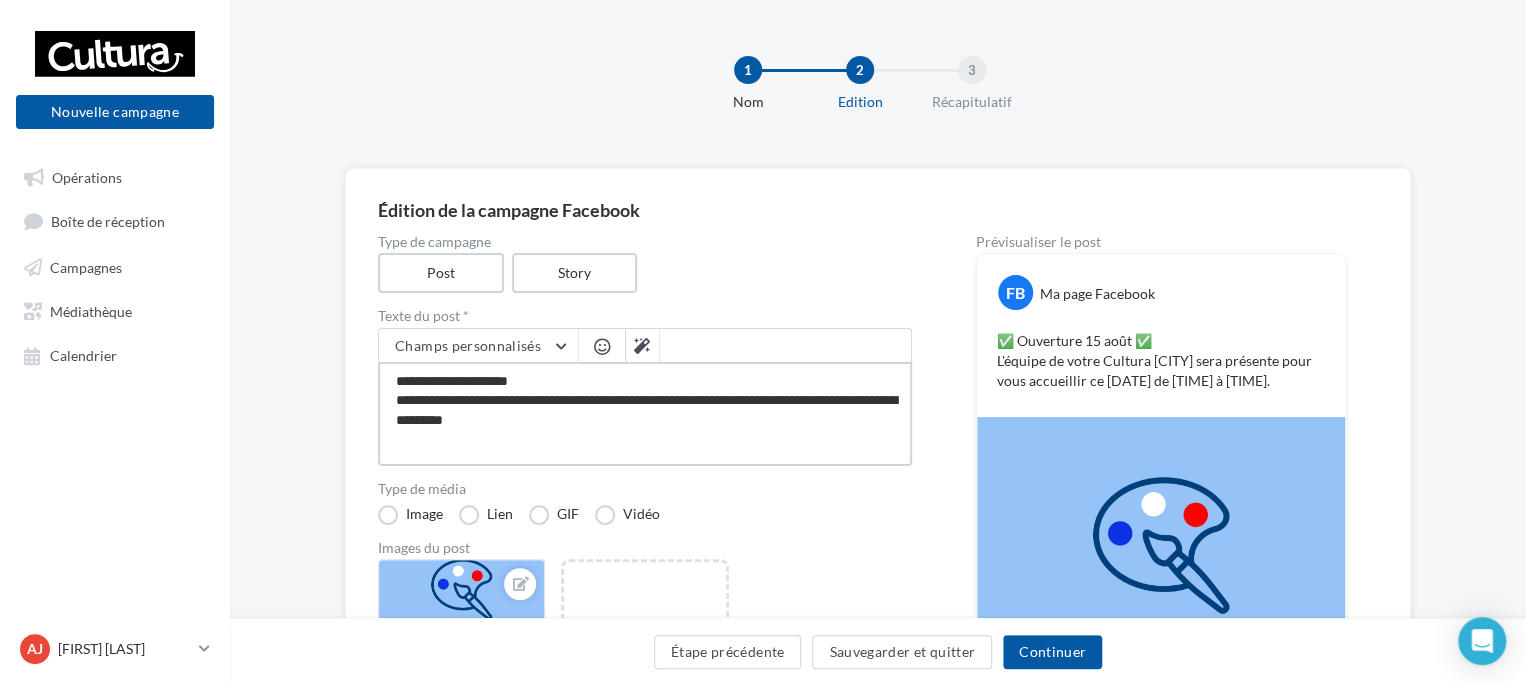 click on "**********" at bounding box center [645, 414] 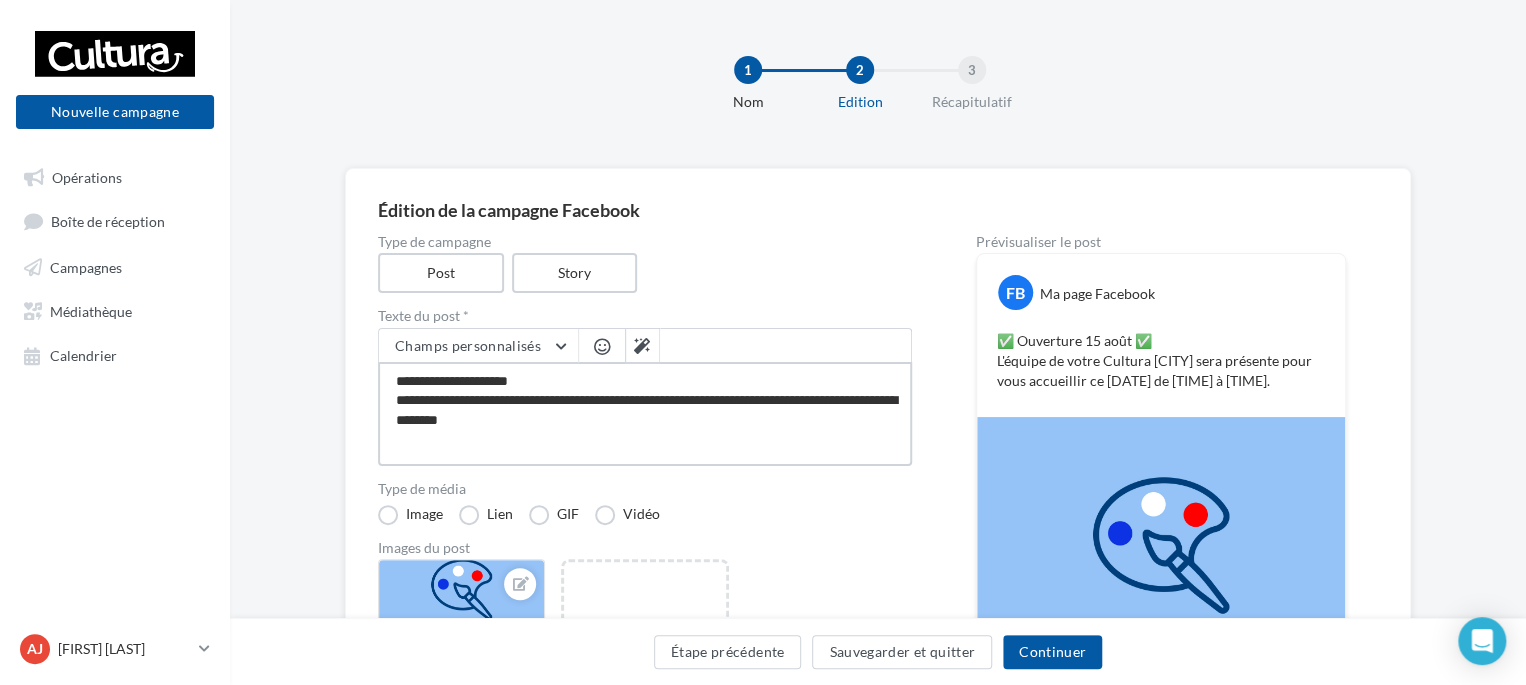 type on "**********" 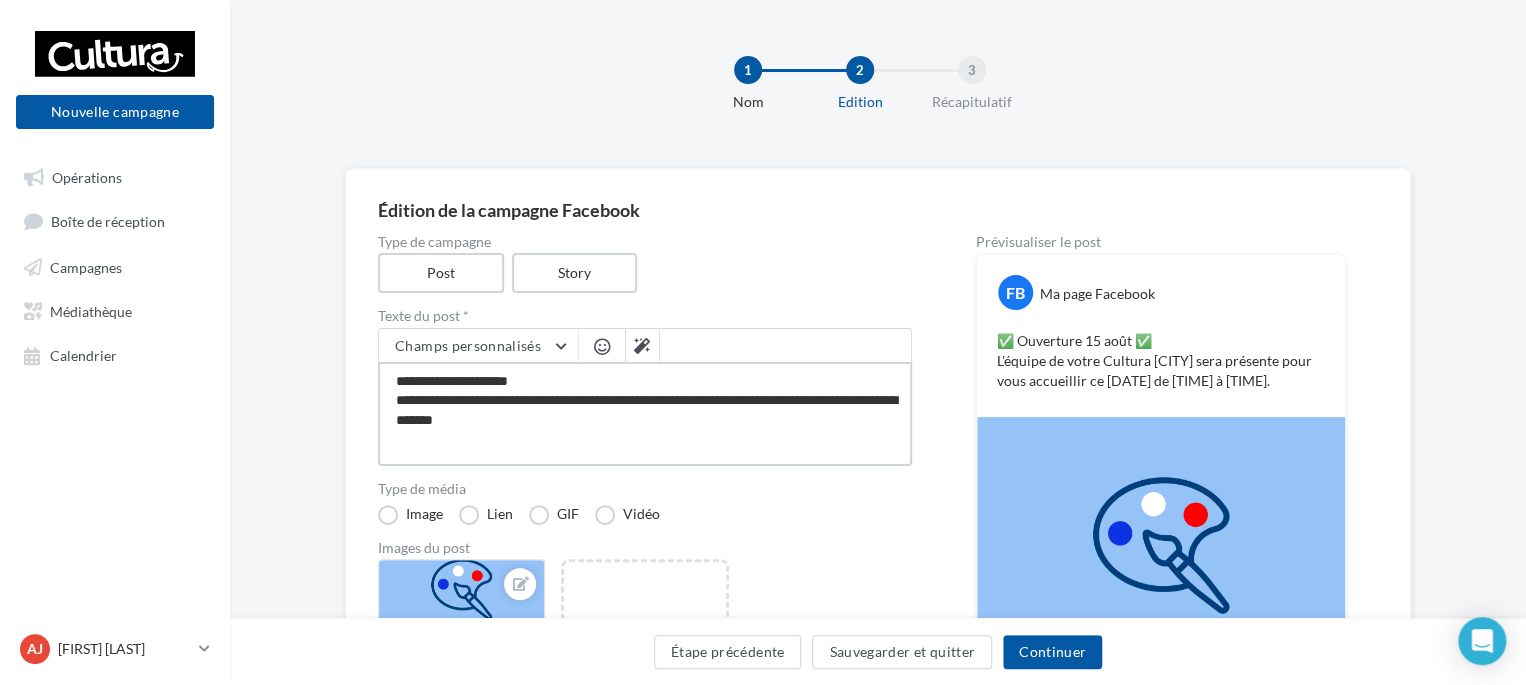 type on "**********" 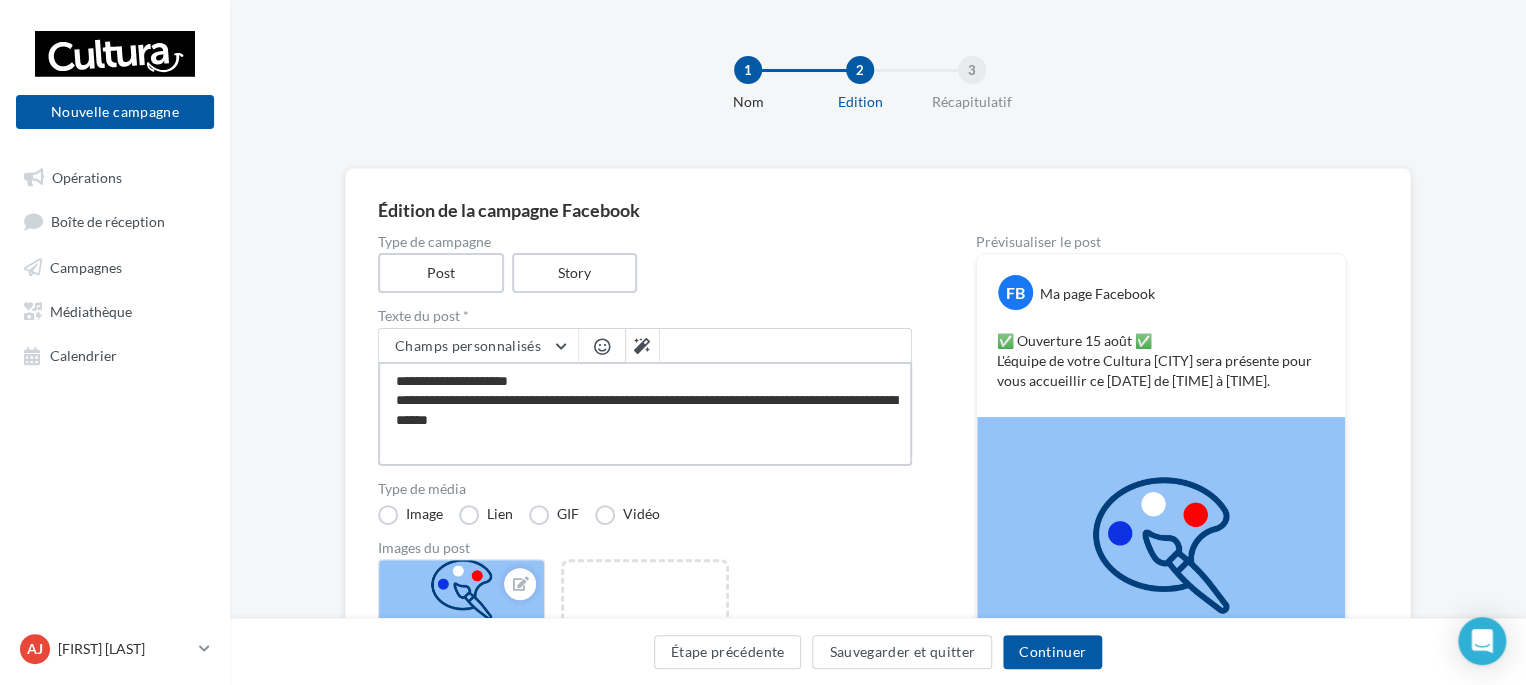 type on "**********" 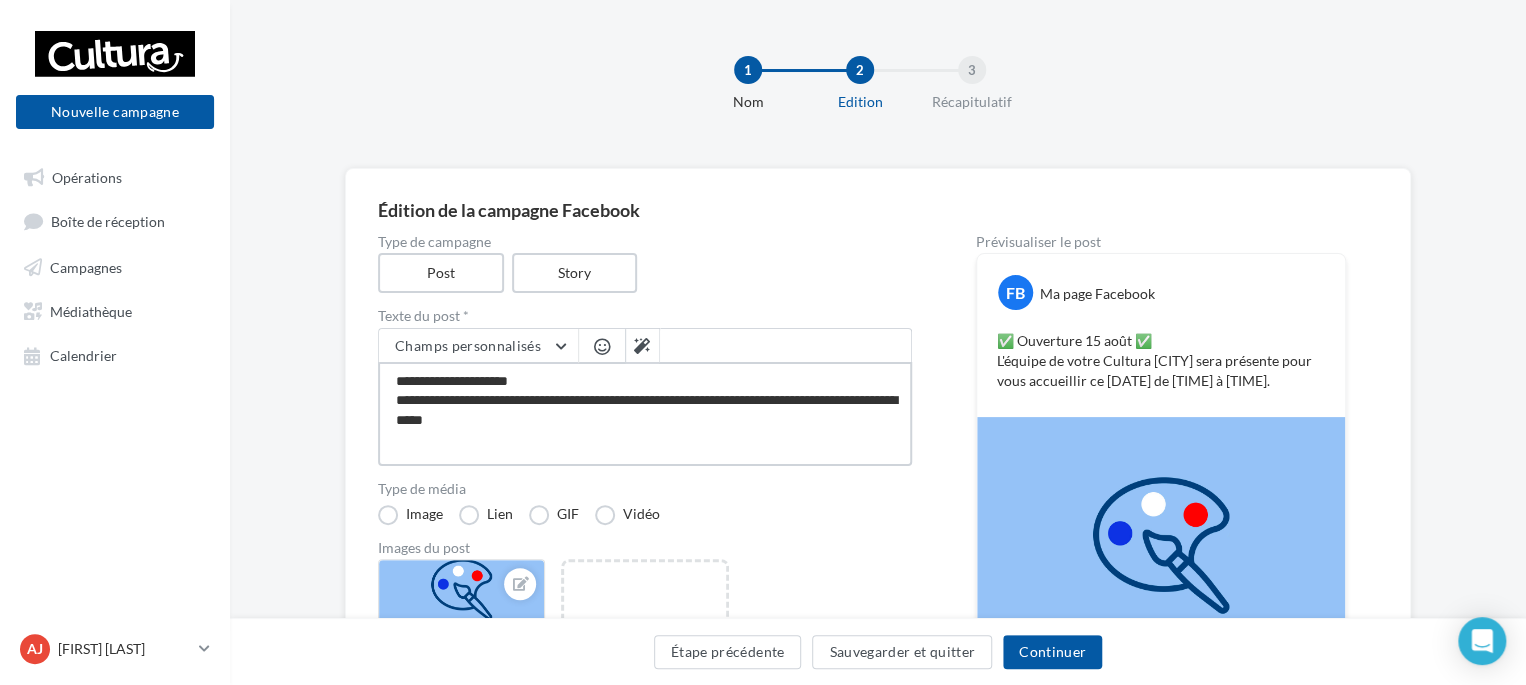 type on "**********" 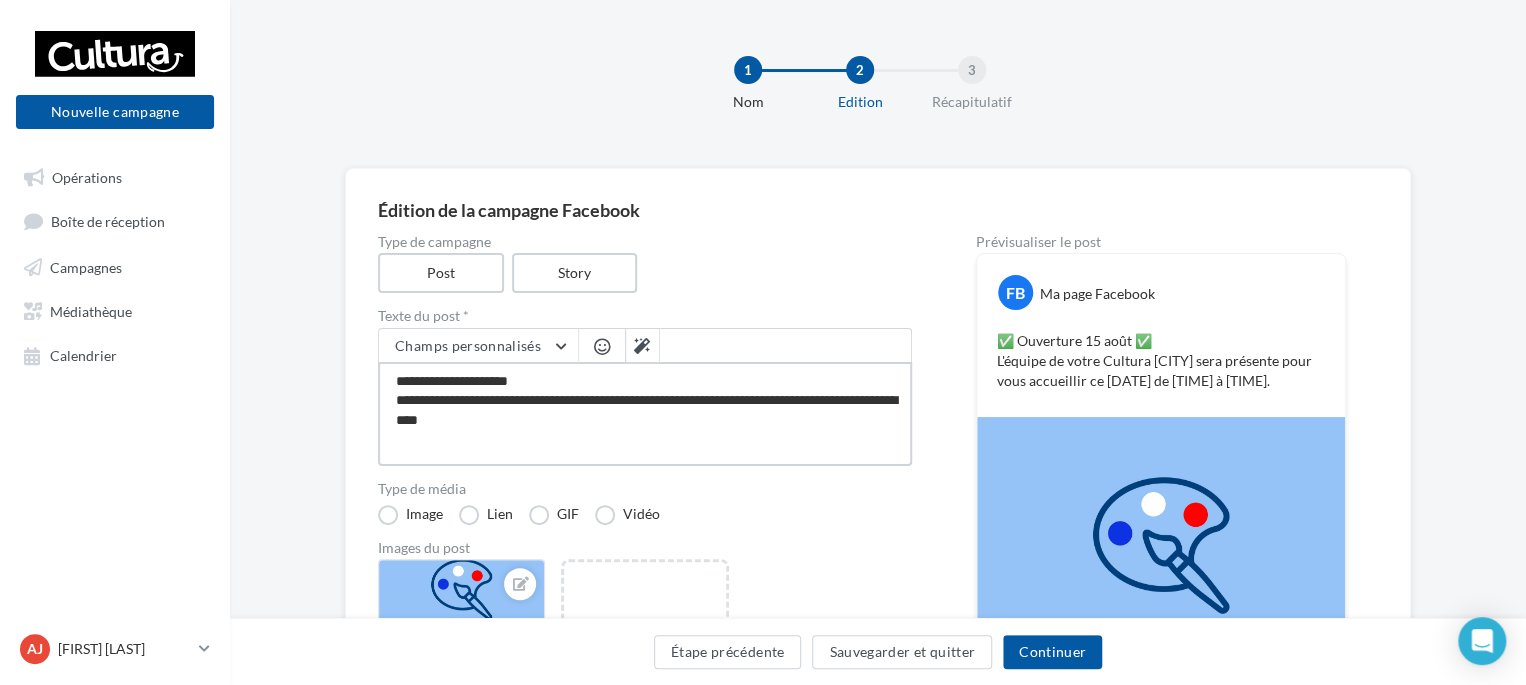 type on "**********" 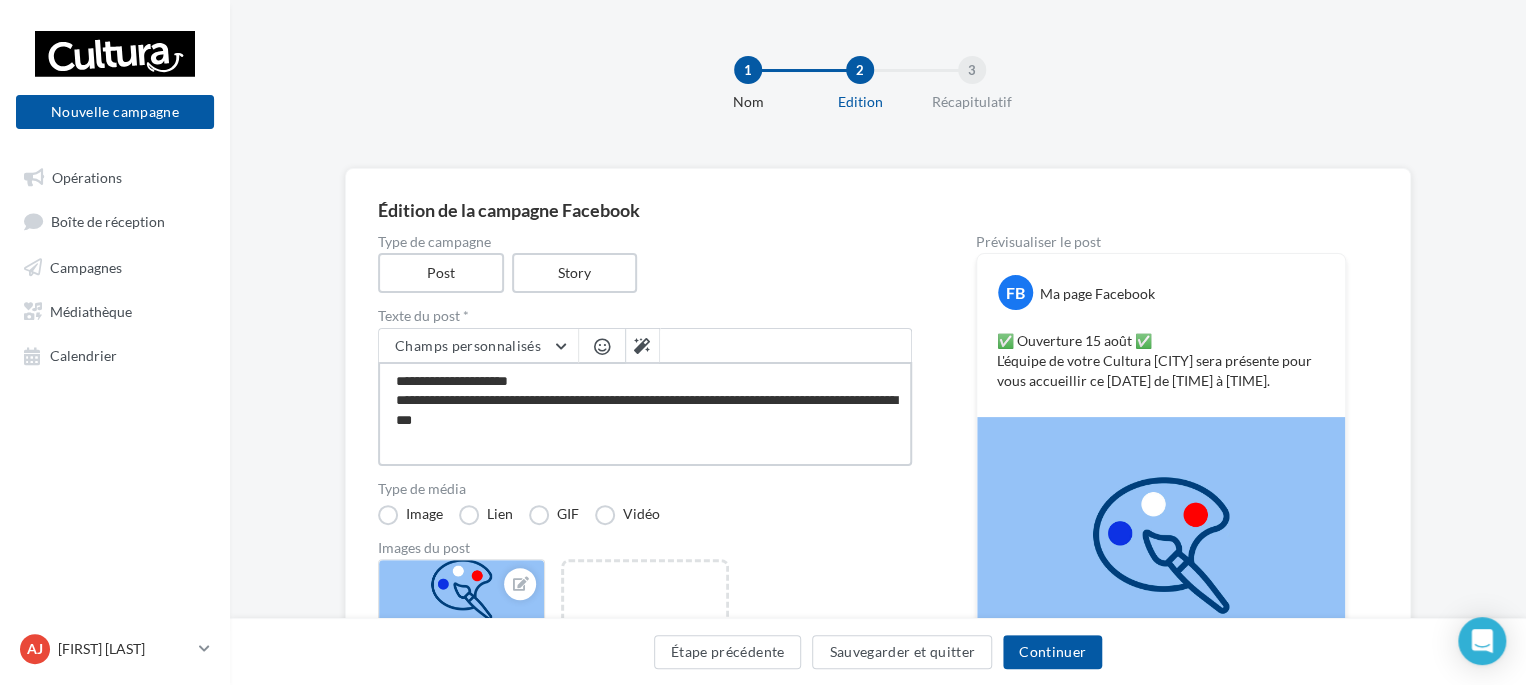 type on "**********" 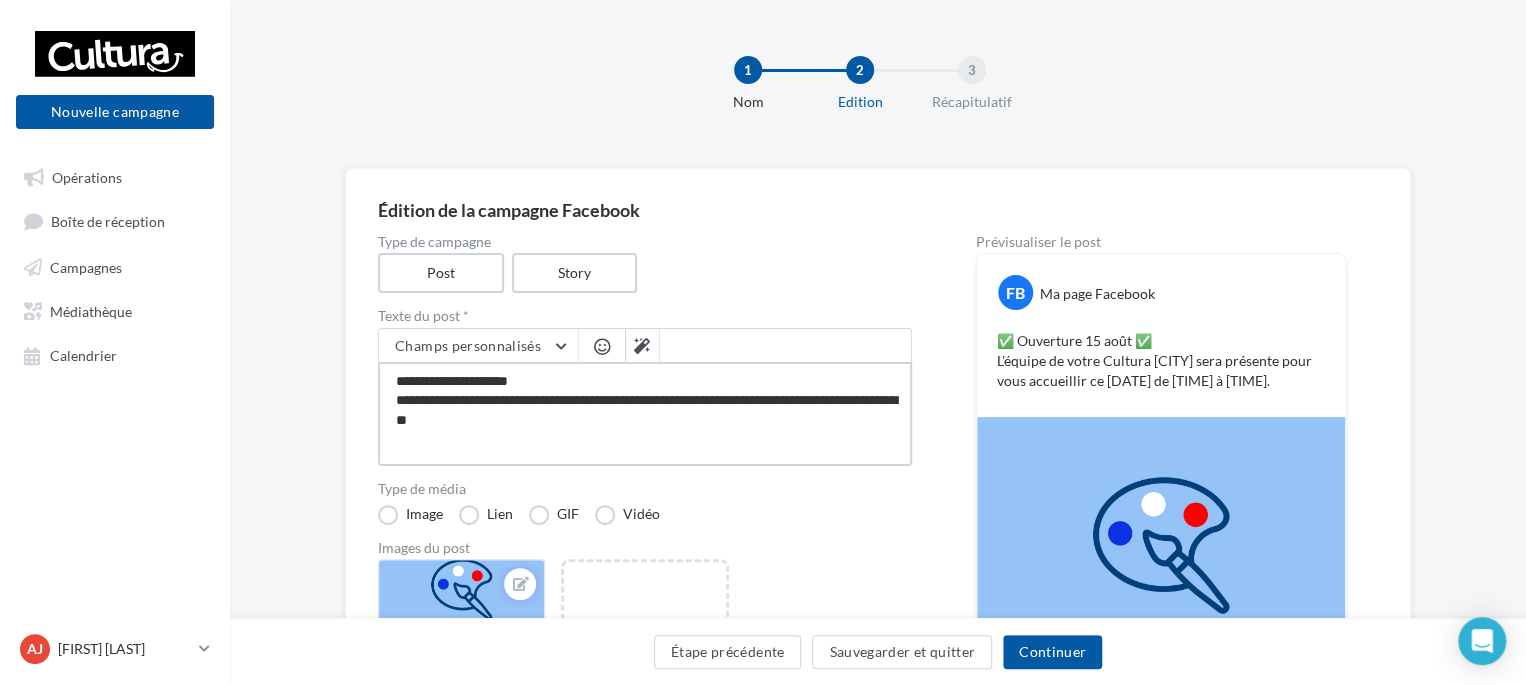 type on "**********" 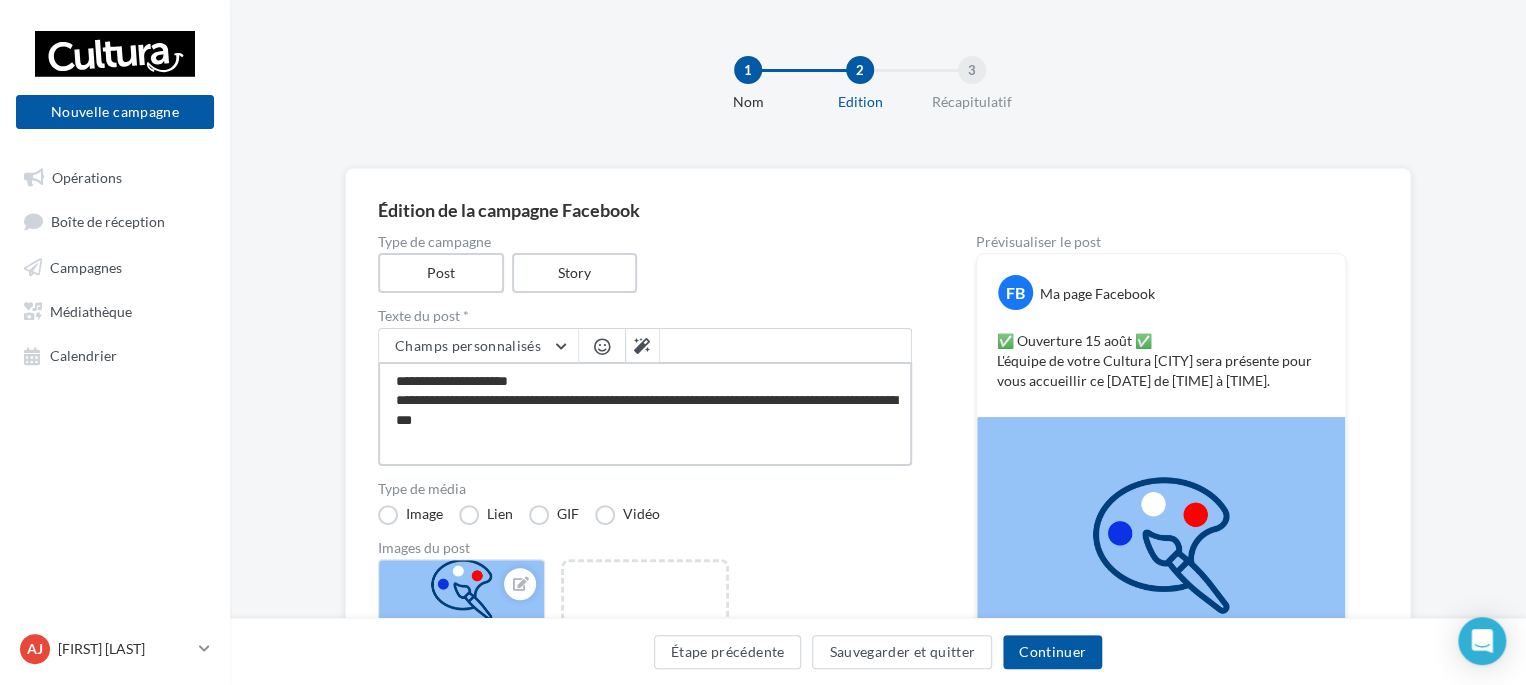 type on "**********" 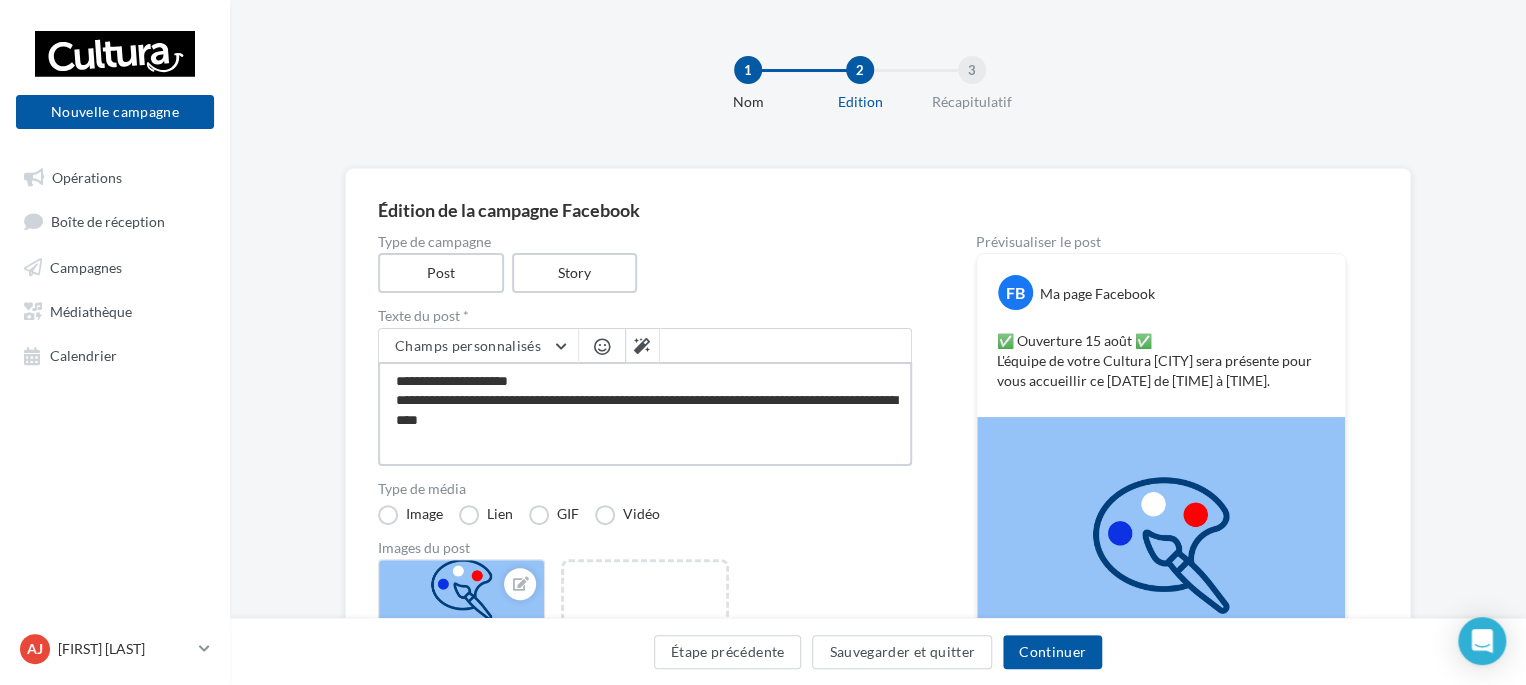 type on "**********" 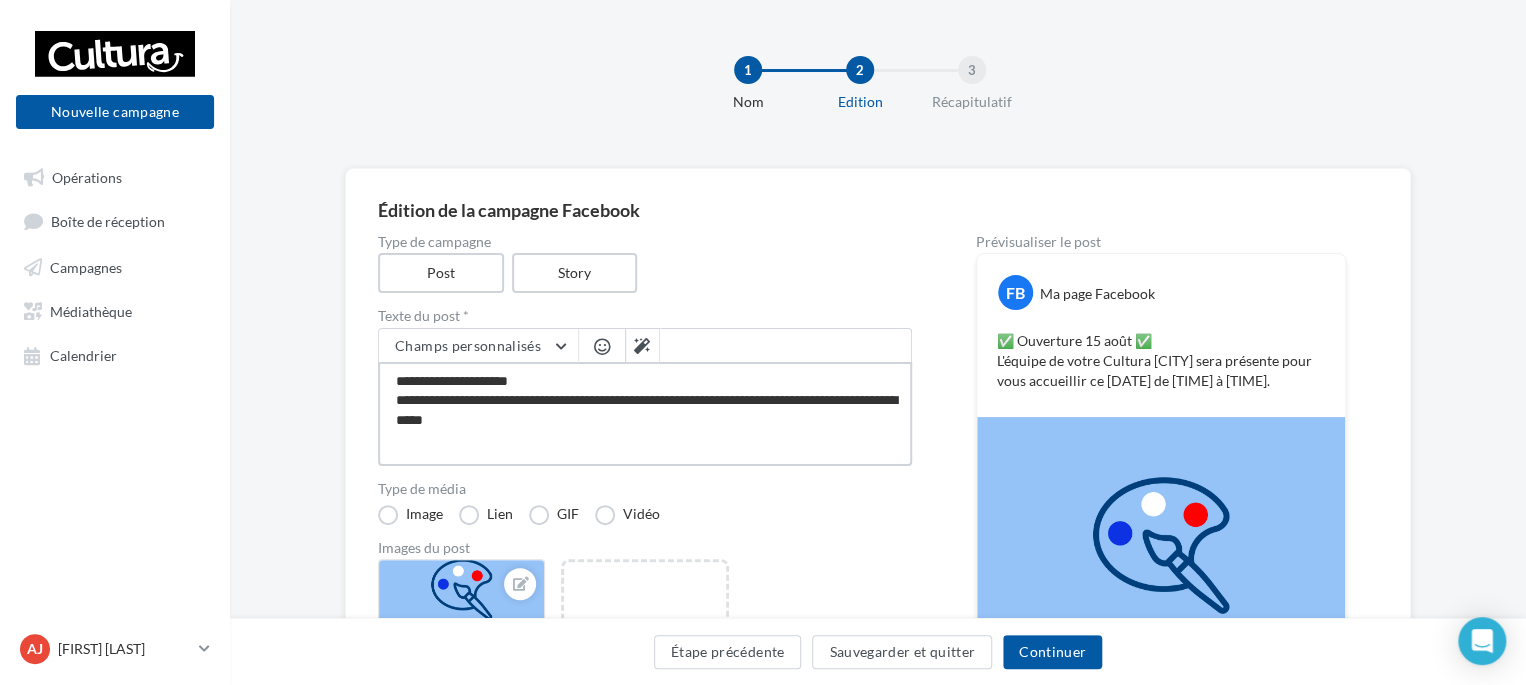 type on "**********" 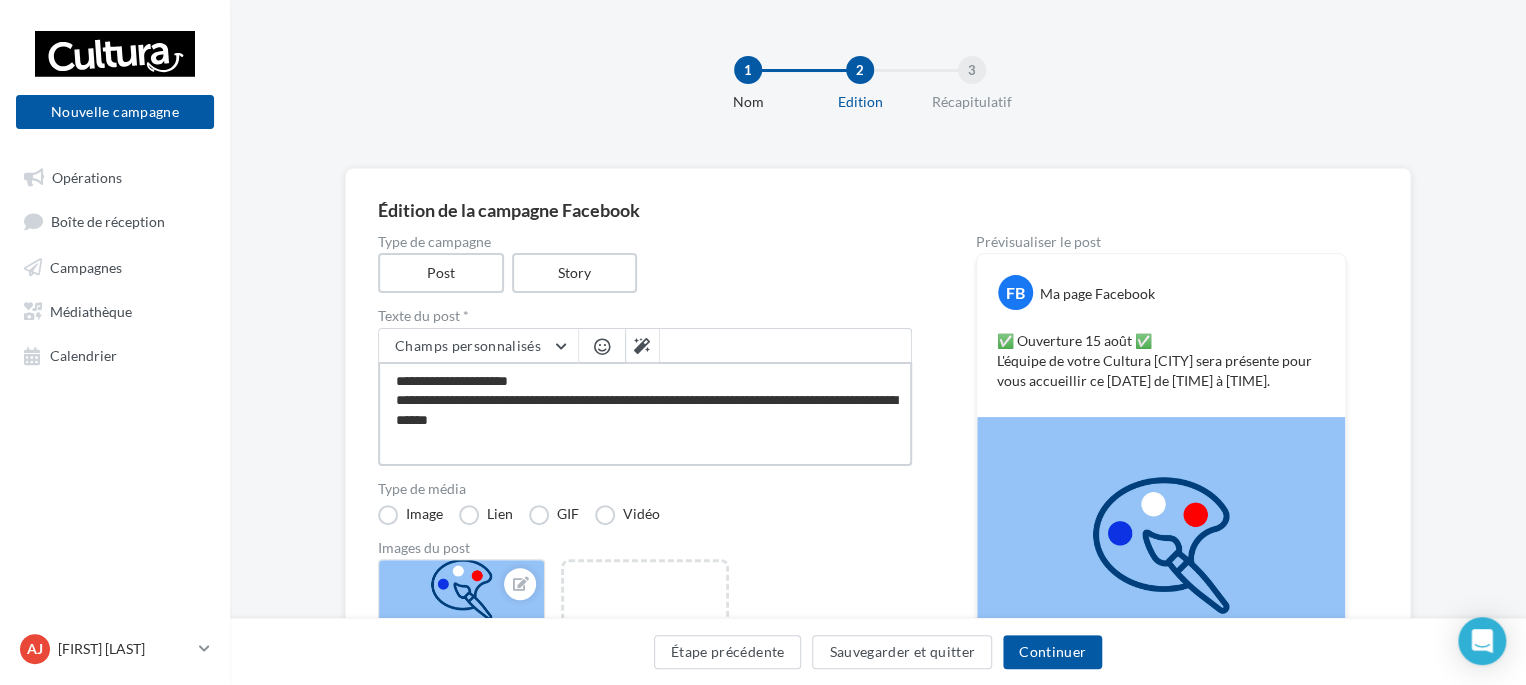 type on "**********" 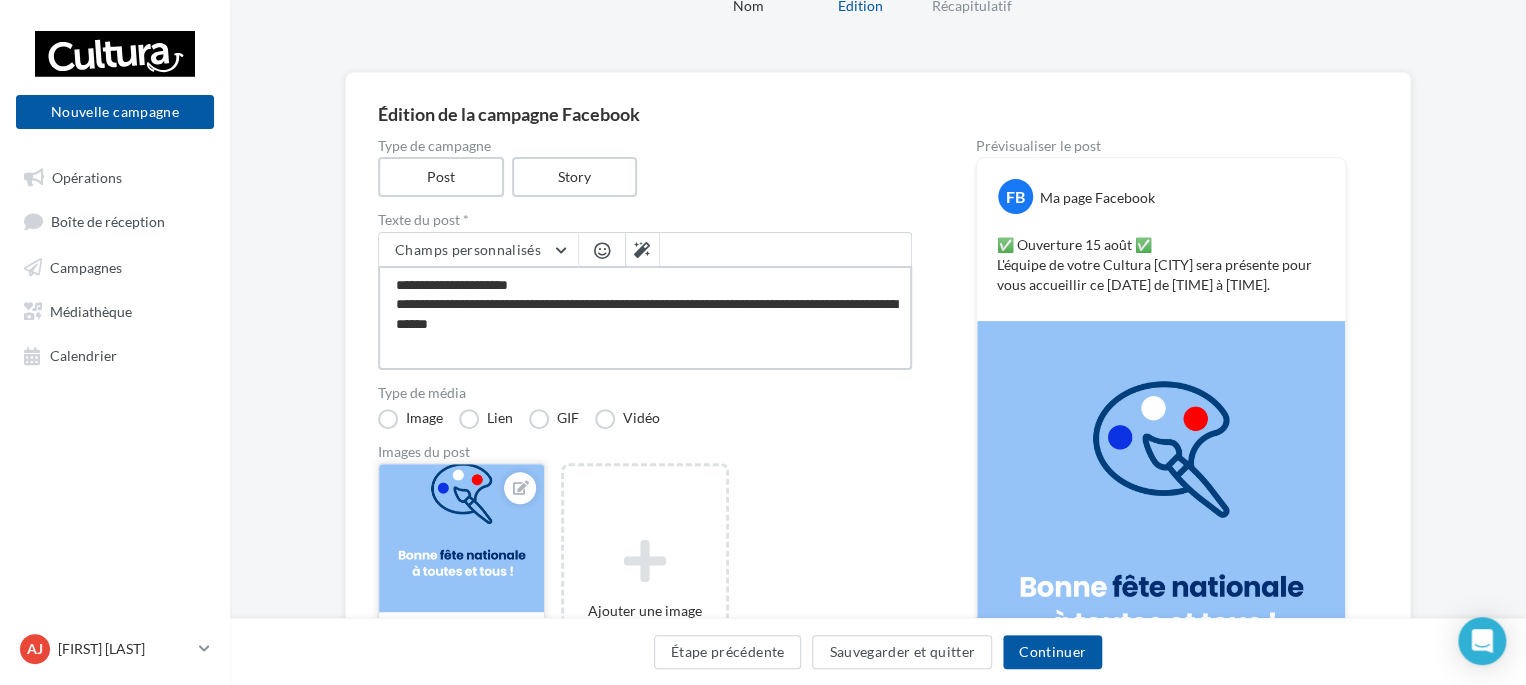scroll, scrollTop: 200, scrollLeft: 0, axis: vertical 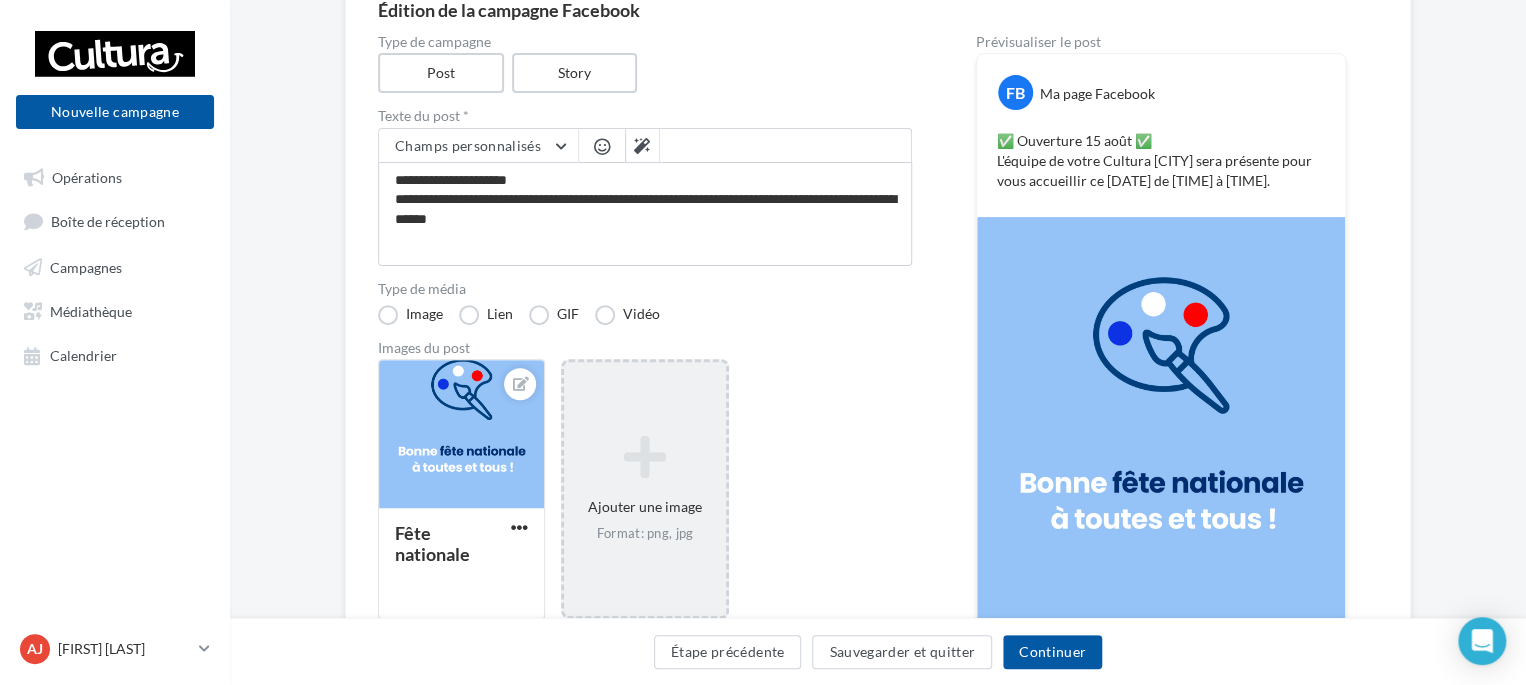 click on "Ajouter une image     Format: png, jpg" at bounding box center (644, 489) 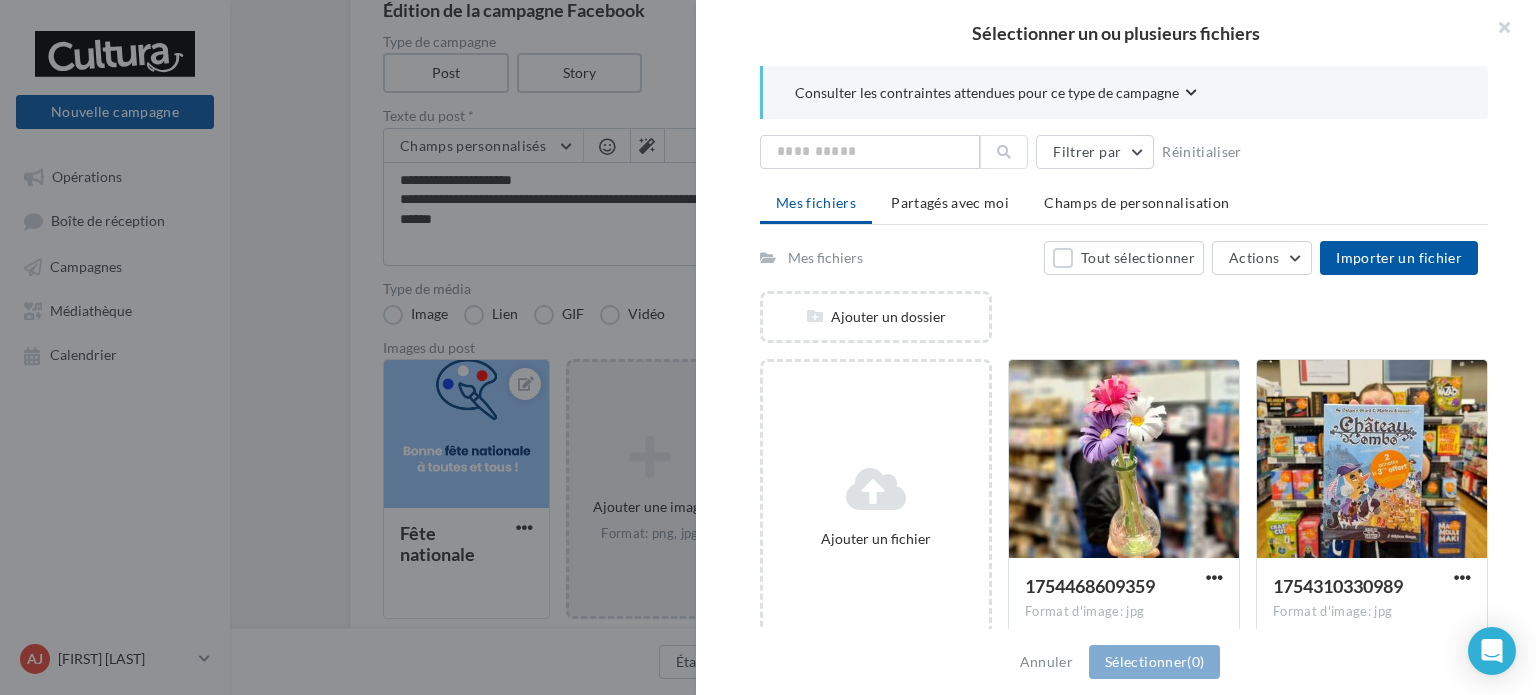 click at bounding box center [768, 347] 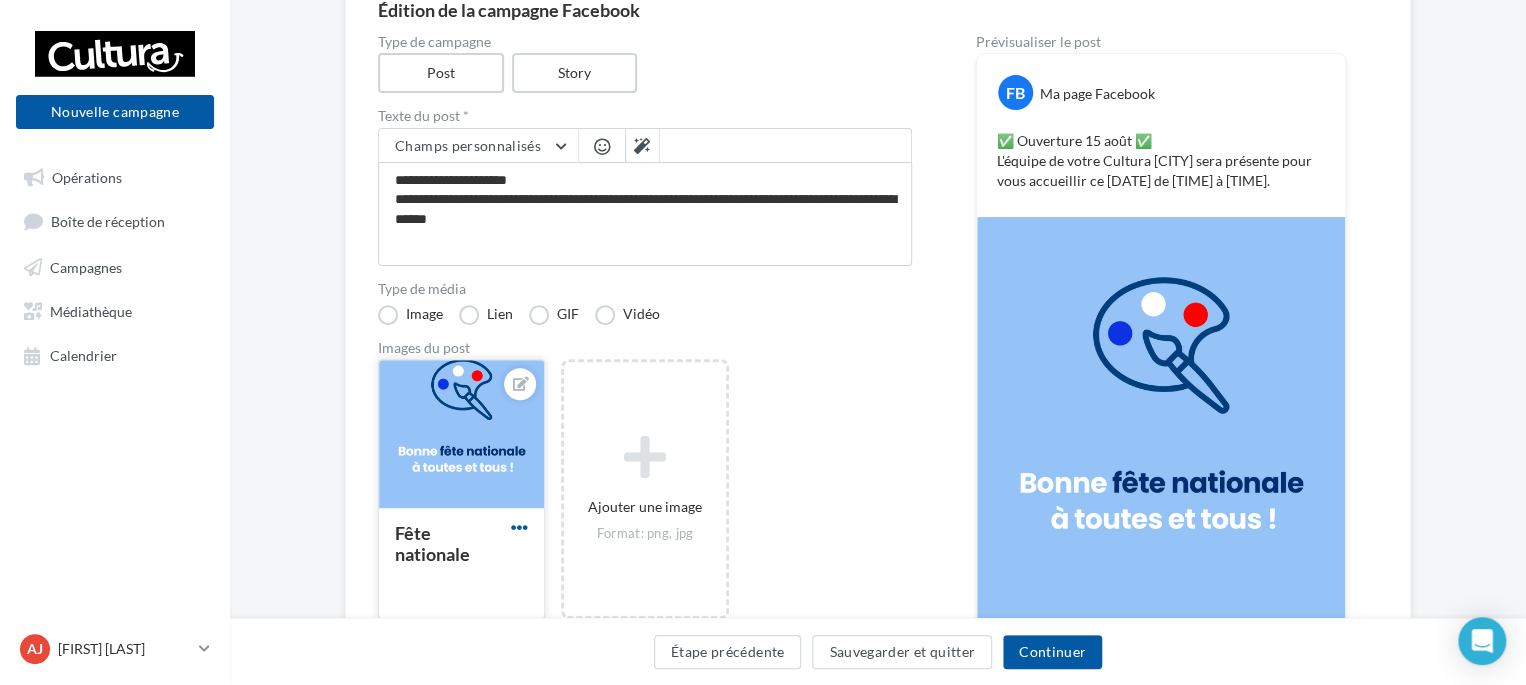 click at bounding box center [519, 527] 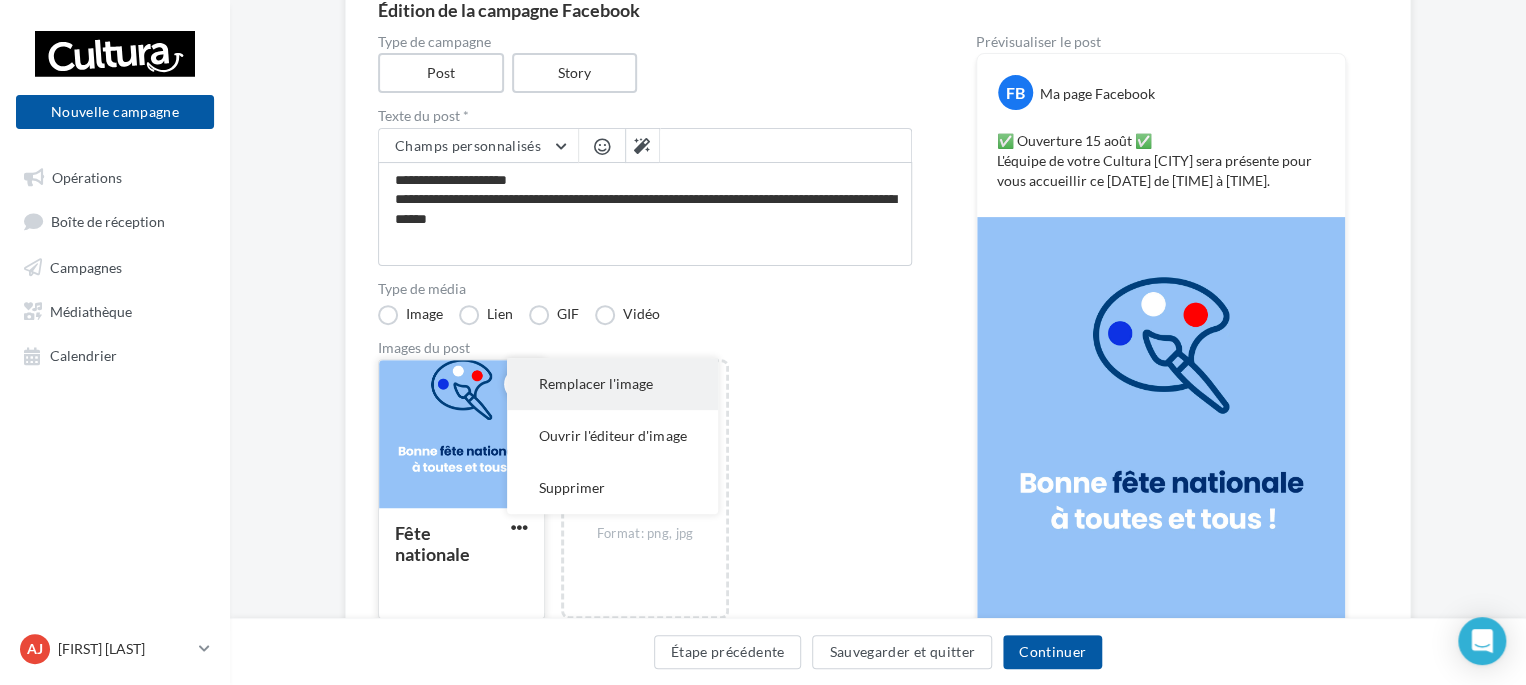 click on "Remplacer l'image" at bounding box center [612, 384] 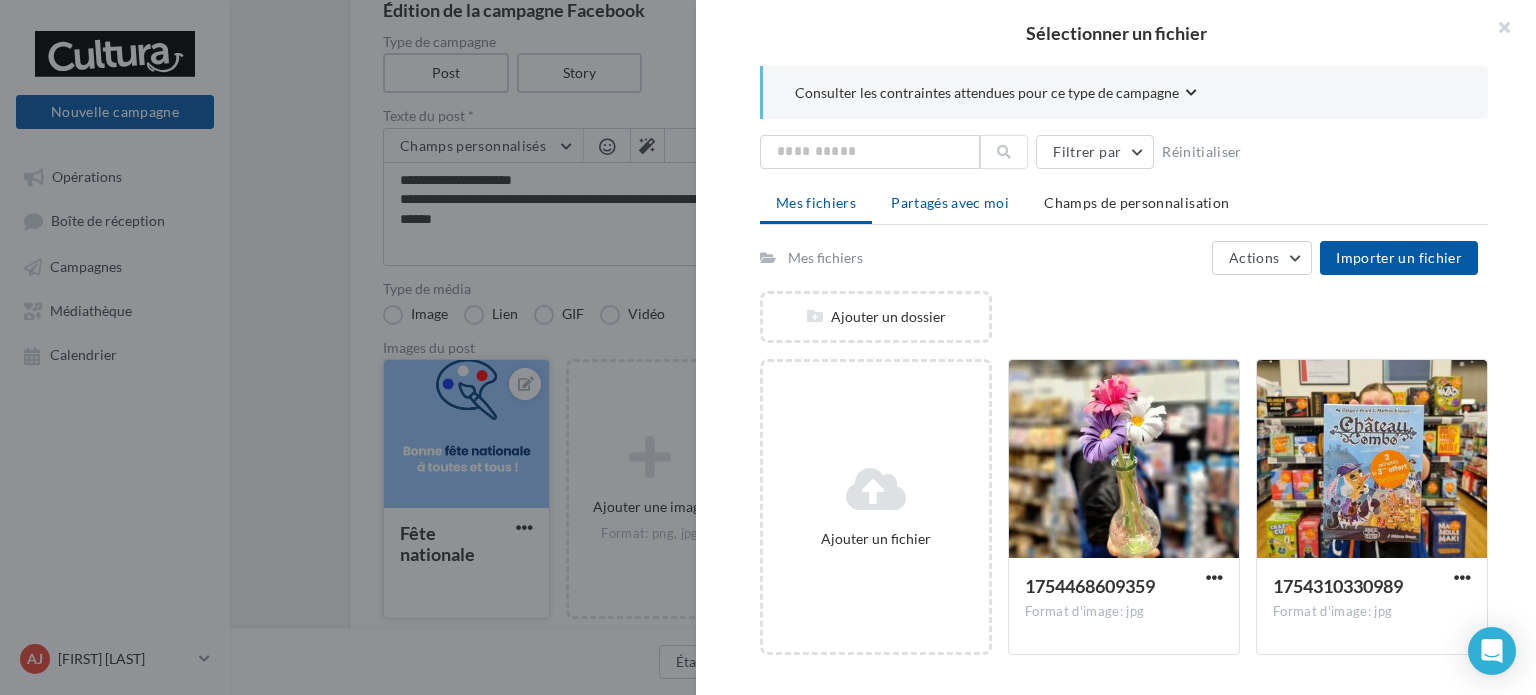 click on "Partagés avec moi" at bounding box center [950, 202] 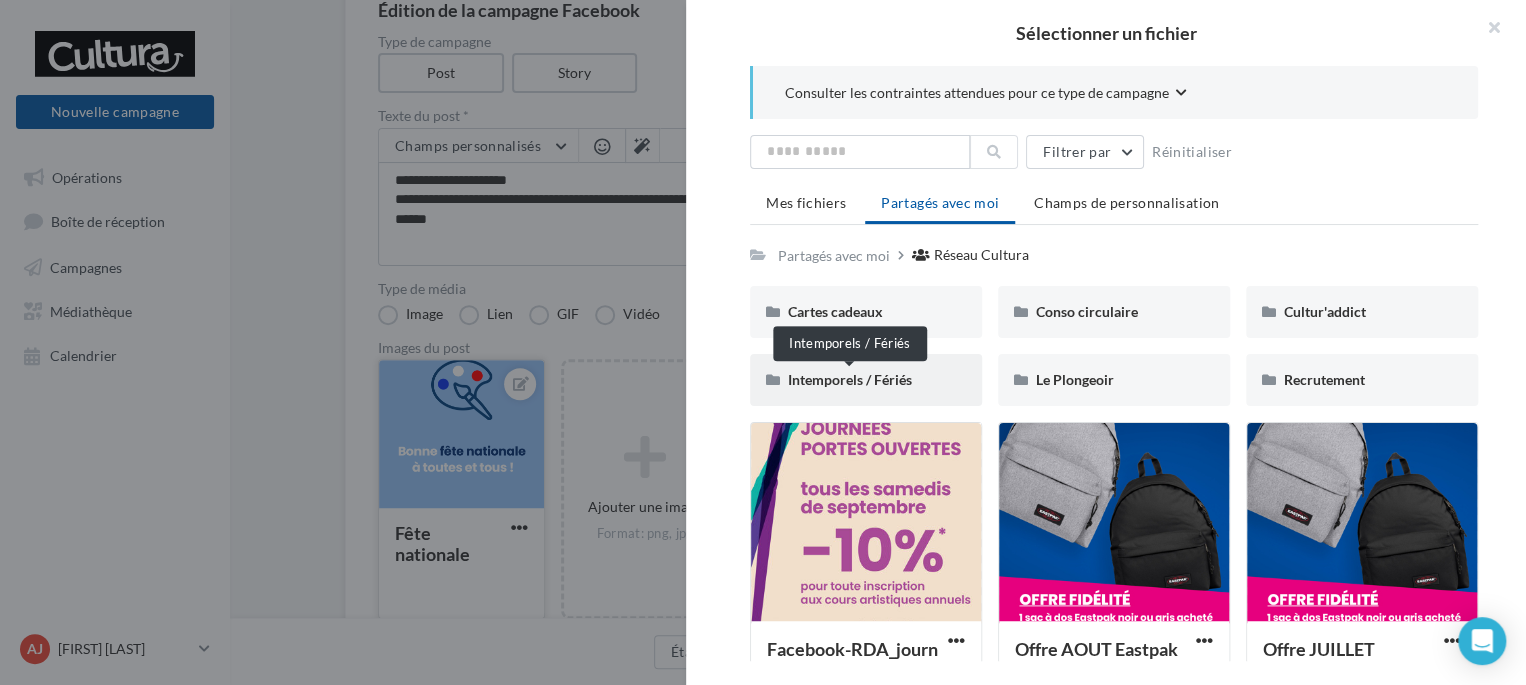 click on "Intemporels / Fériés" at bounding box center [850, 379] 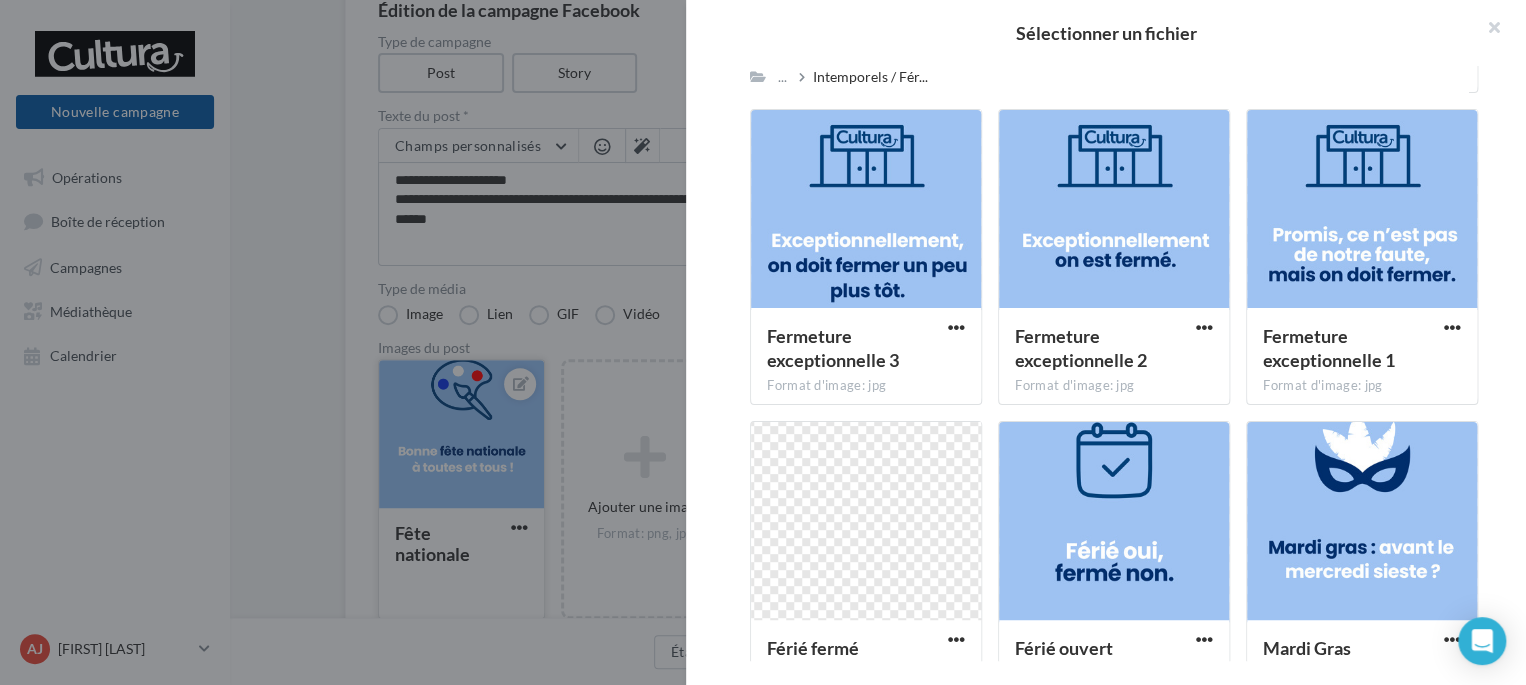 scroll, scrollTop: 2380, scrollLeft: 0, axis: vertical 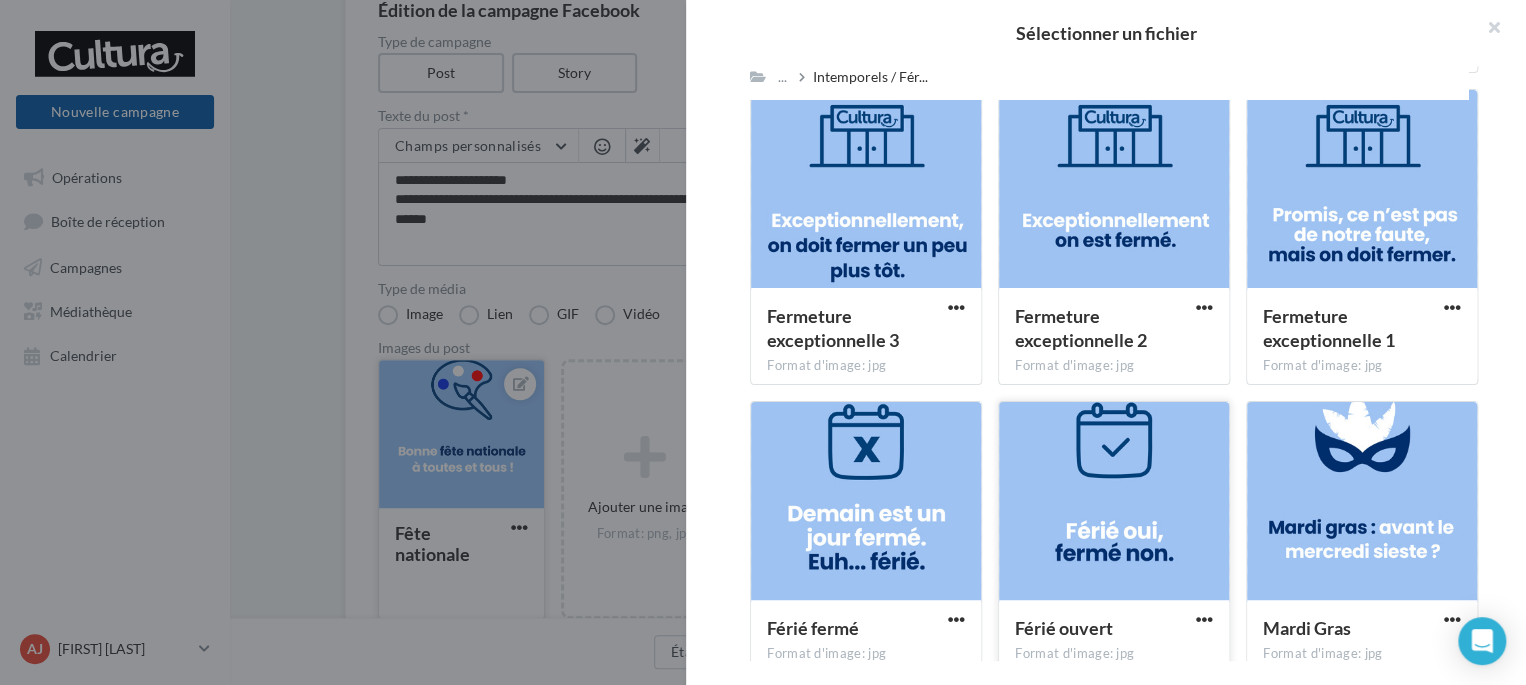 click at bounding box center [1114, 502] 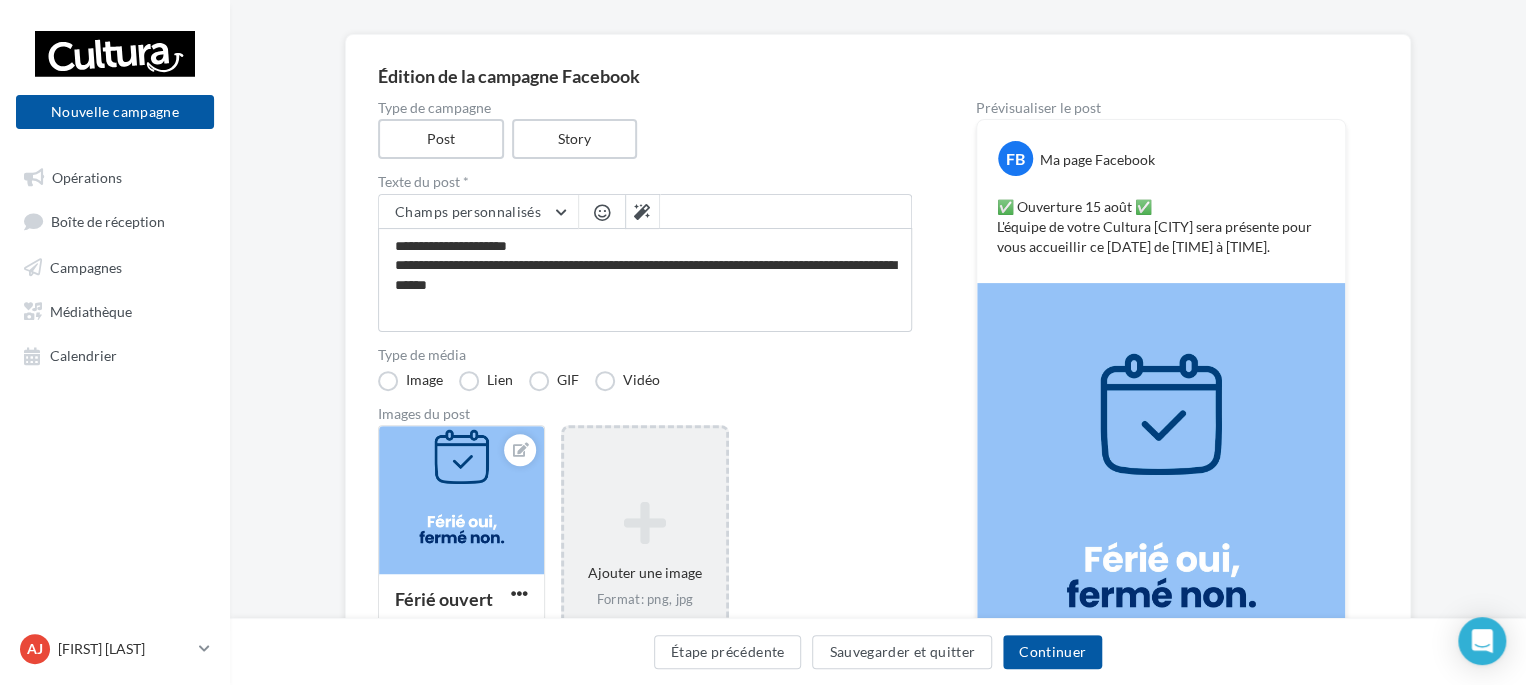 scroll, scrollTop: 100, scrollLeft: 0, axis: vertical 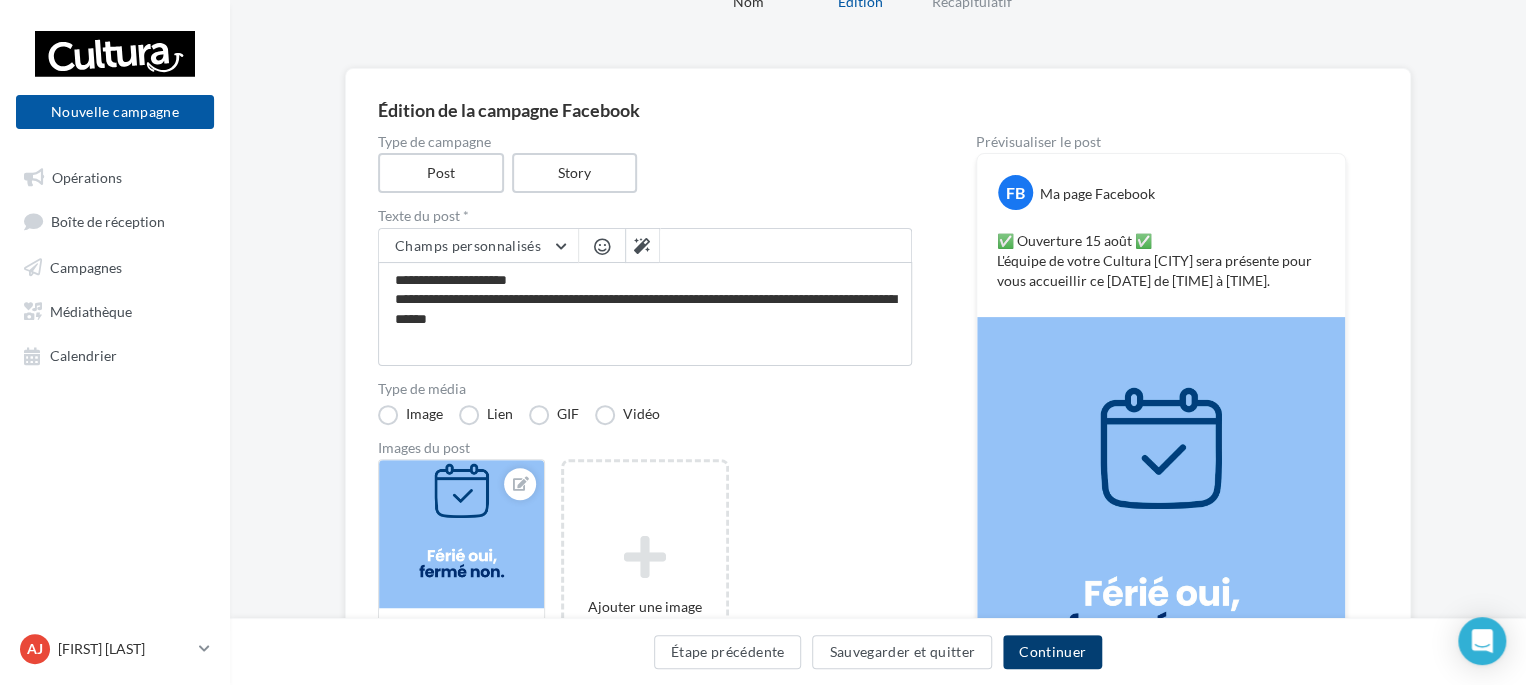 click on "Continuer" at bounding box center [1052, 652] 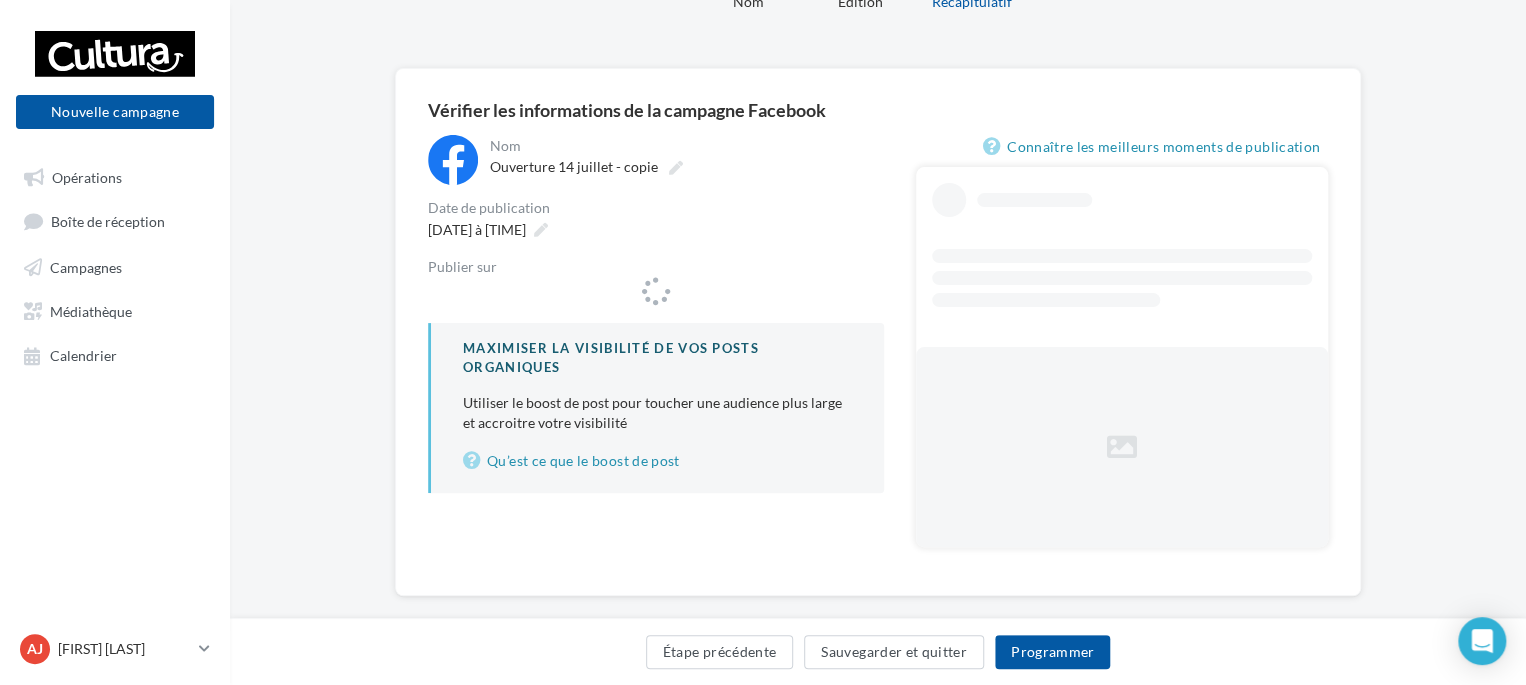 scroll, scrollTop: 0, scrollLeft: 0, axis: both 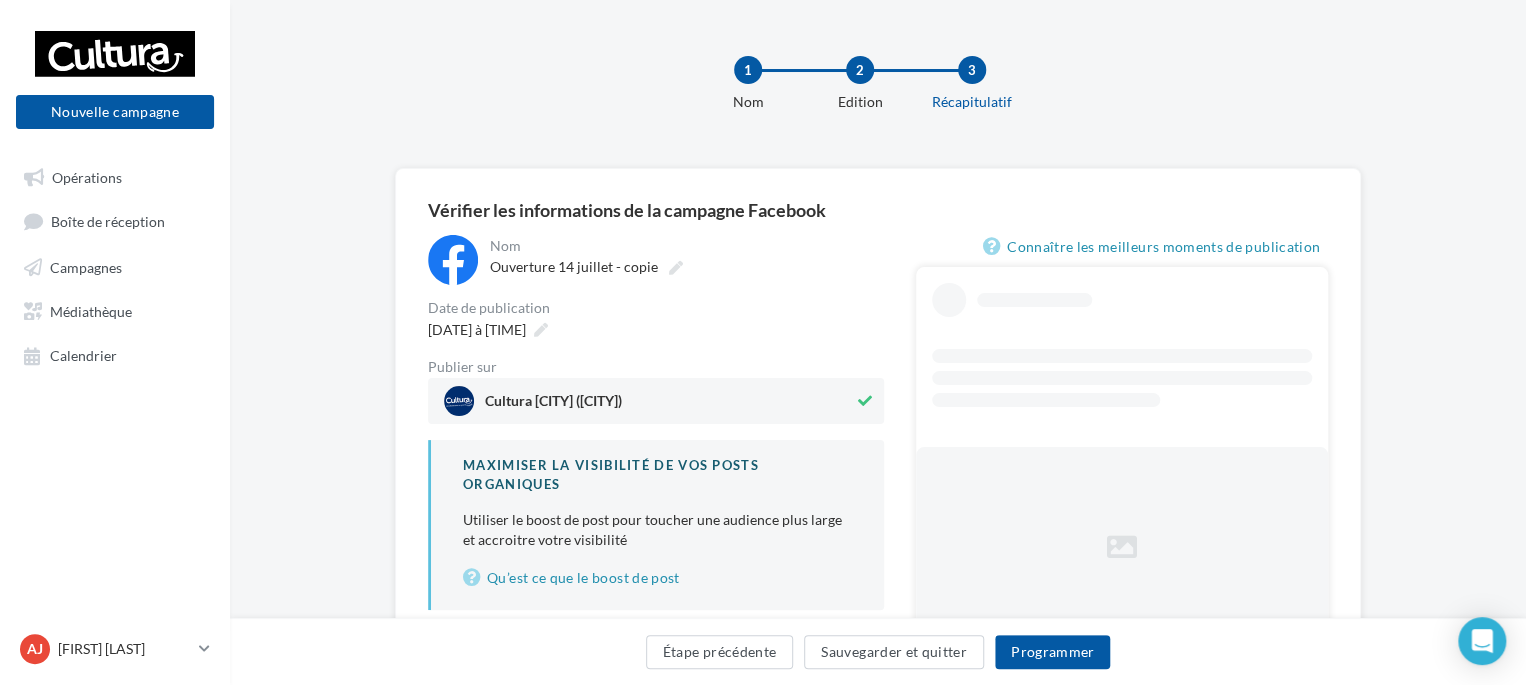 click on "Cultura Auxerre (Auxerre)" at bounding box center [553, 405] 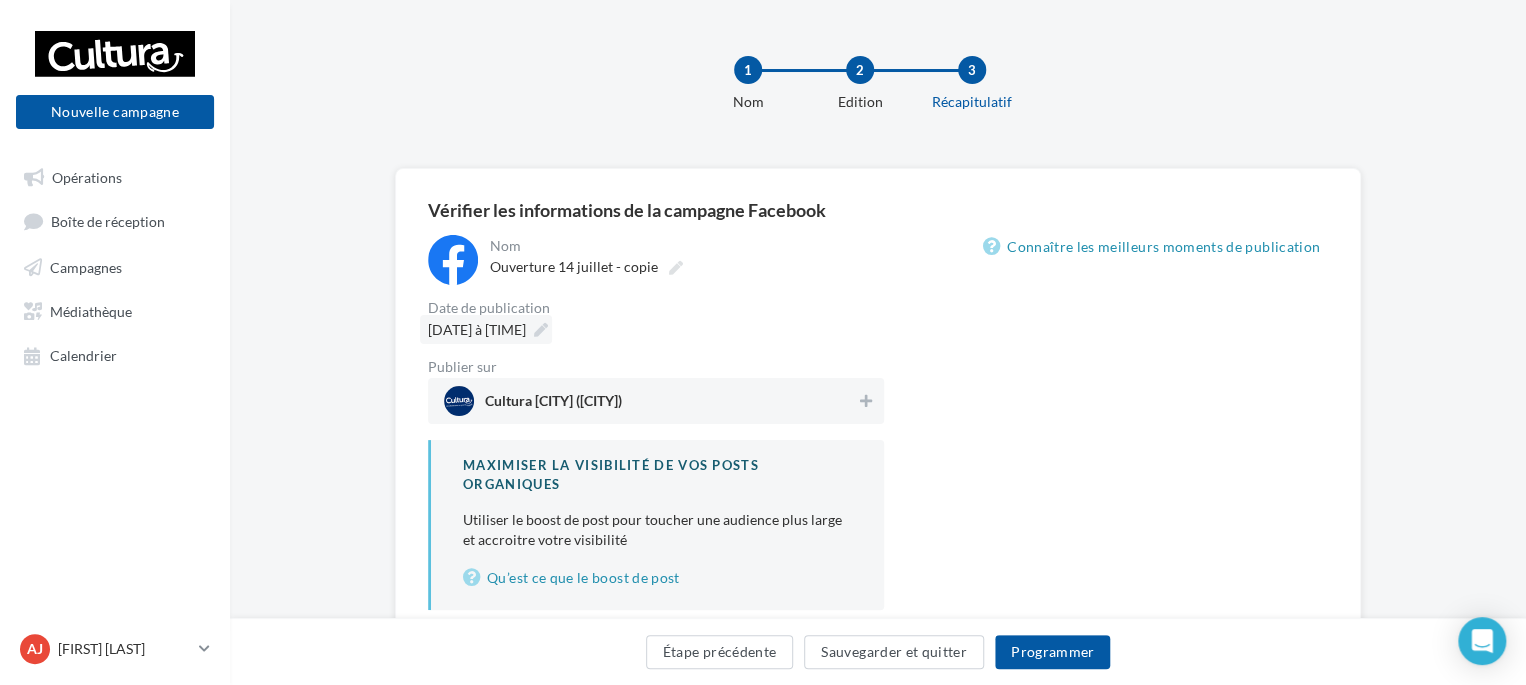 click on "06/08/2025 à 10:37" at bounding box center [477, 329] 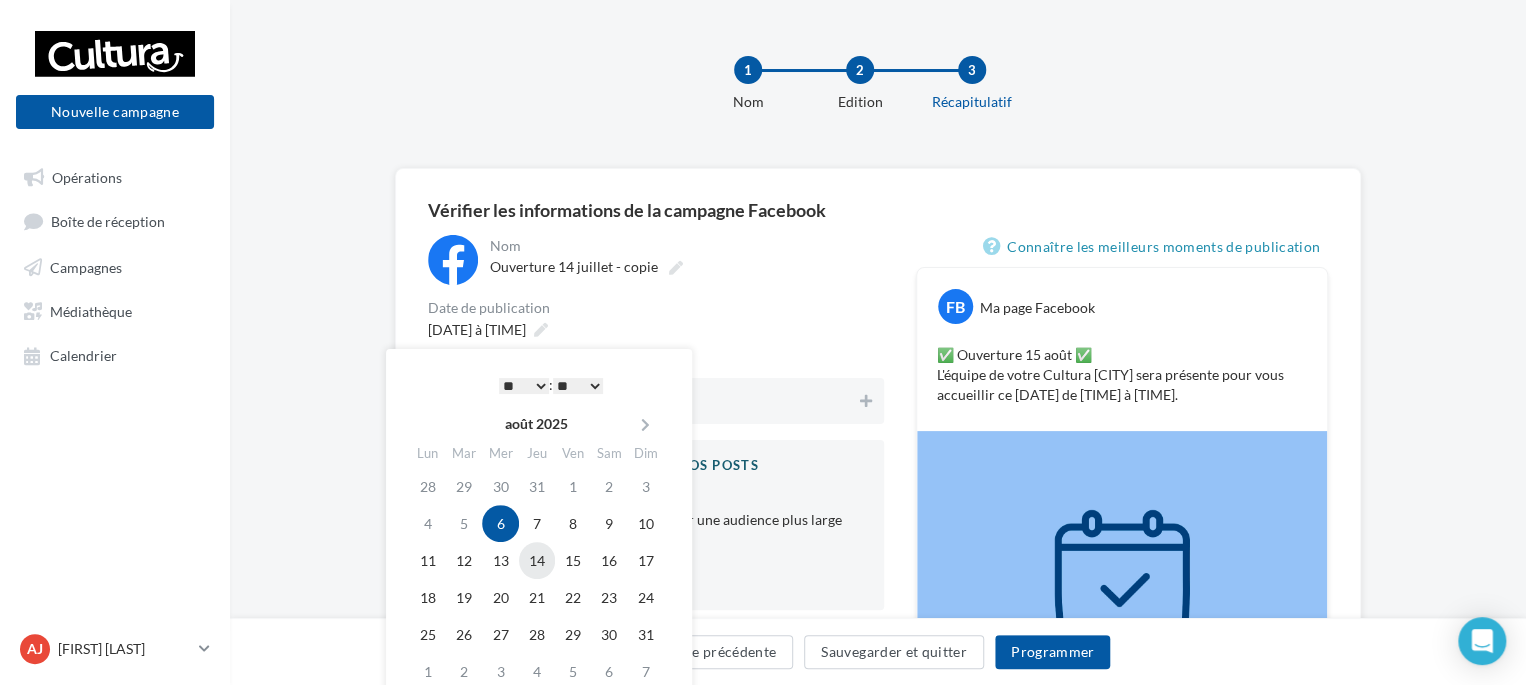 click on "14" at bounding box center [537, 560] 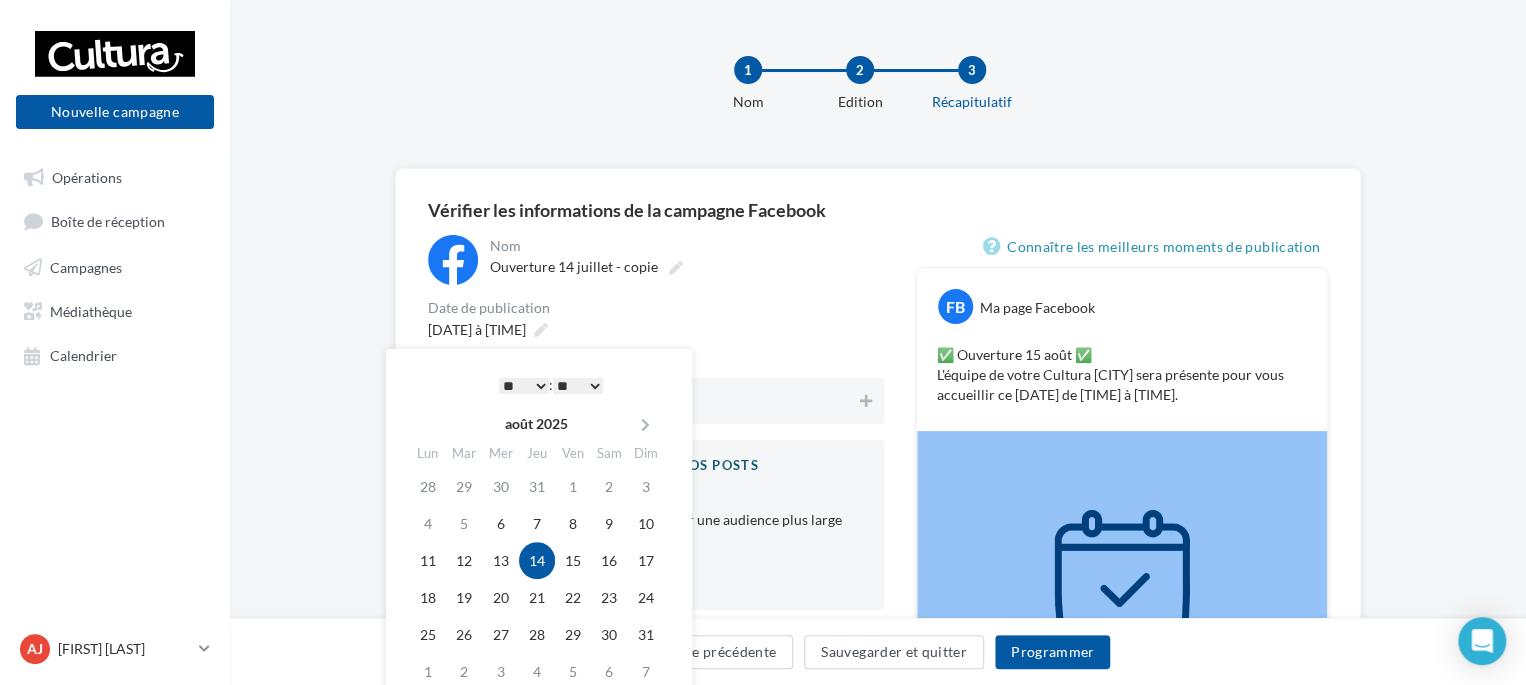 click on "* * * * * * * * * * ** ** ** ** ** ** ** ** ** ** ** ** ** **" at bounding box center (524, 386) 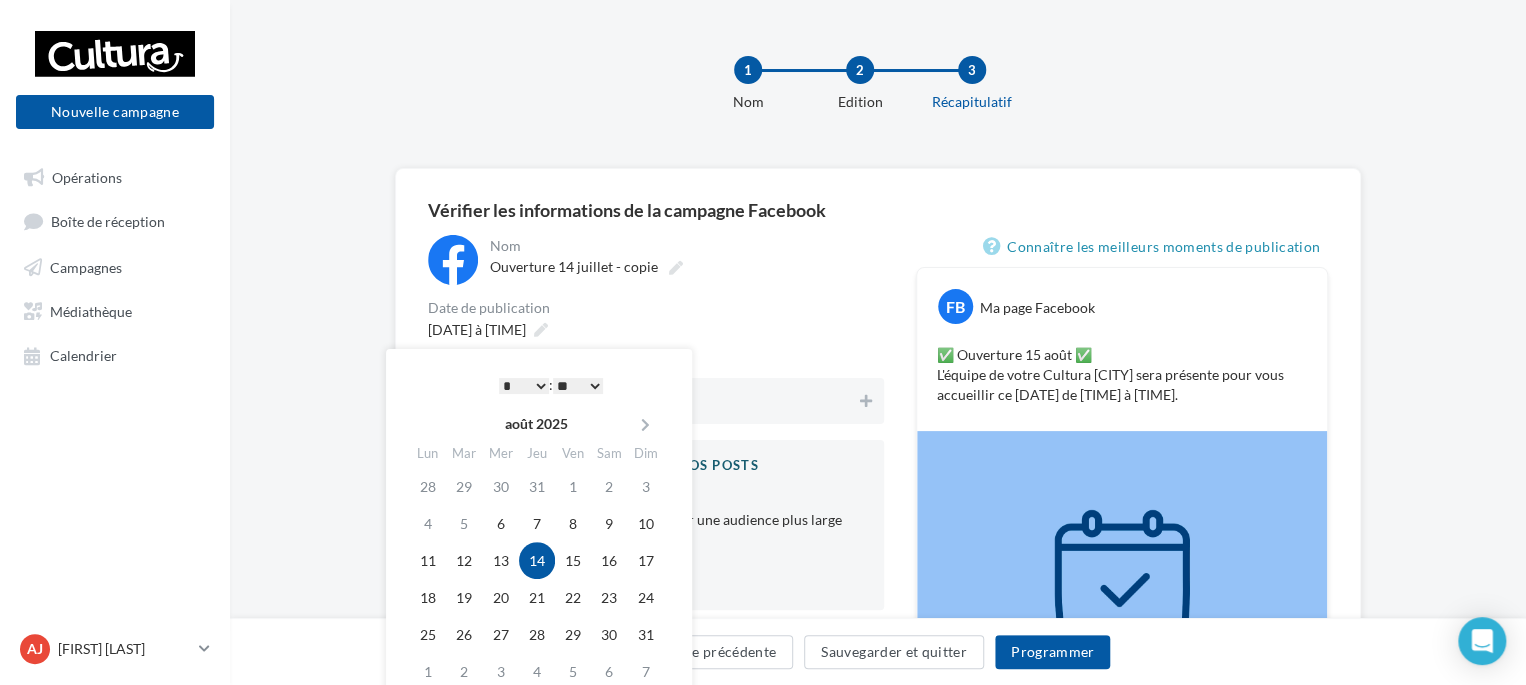click on "06/08/2025 à 10:37" at bounding box center [656, 329] 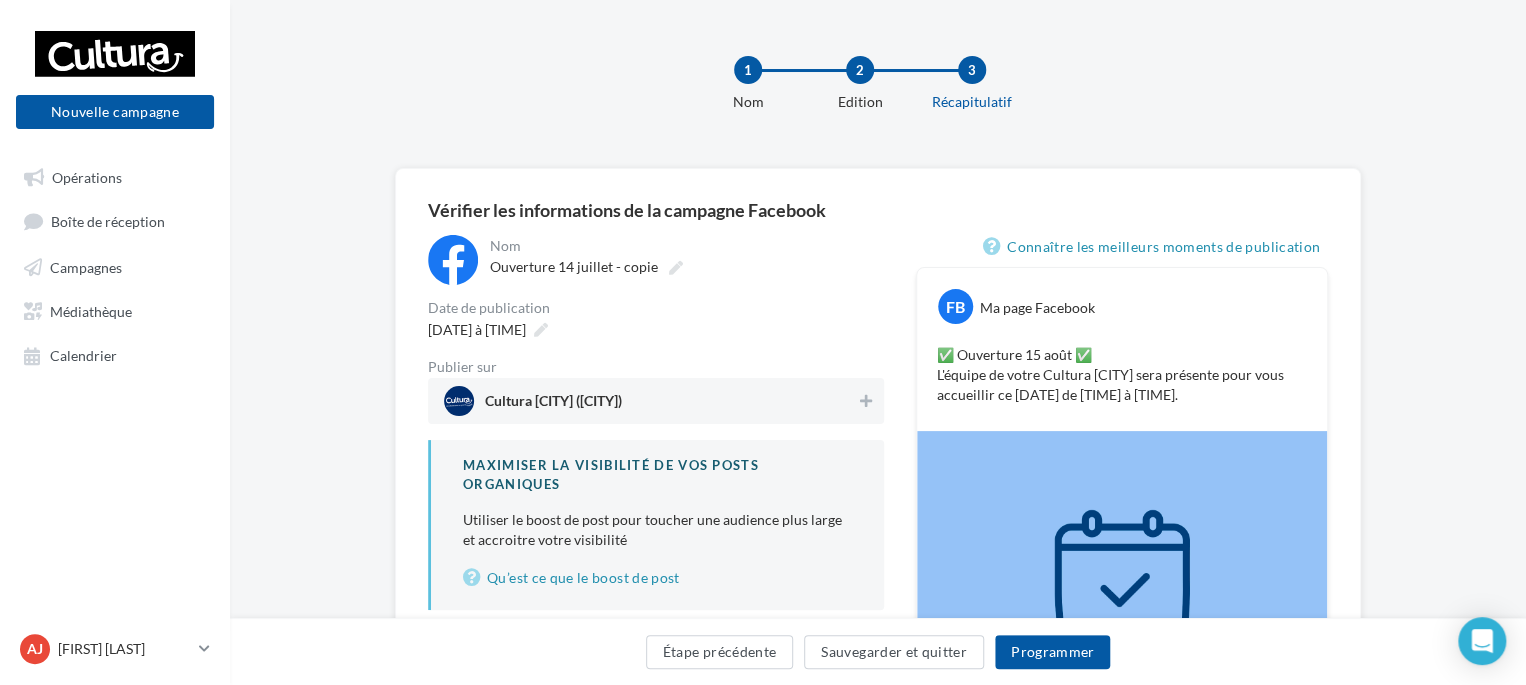 click on "Cultura Auxerre (Auxerre)" at bounding box center (650, 401) 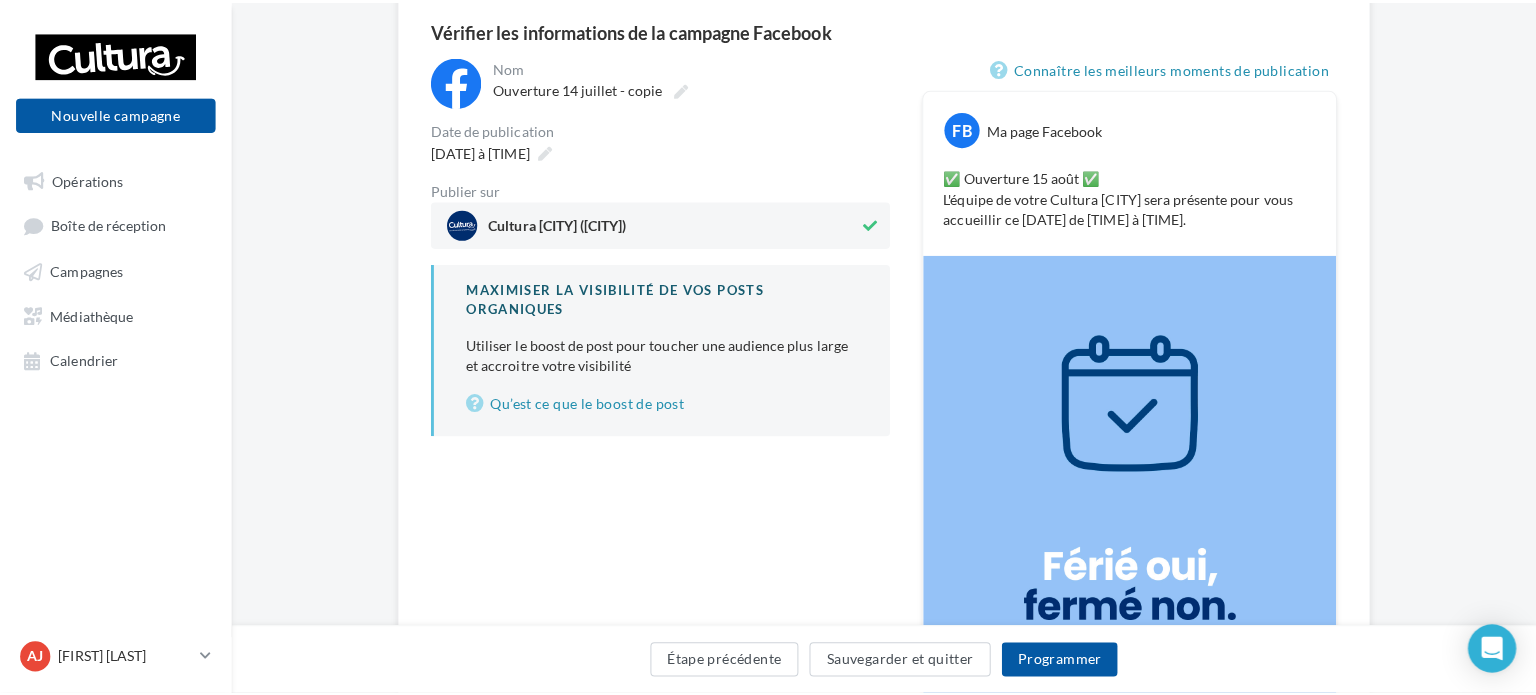 scroll, scrollTop: 200, scrollLeft: 0, axis: vertical 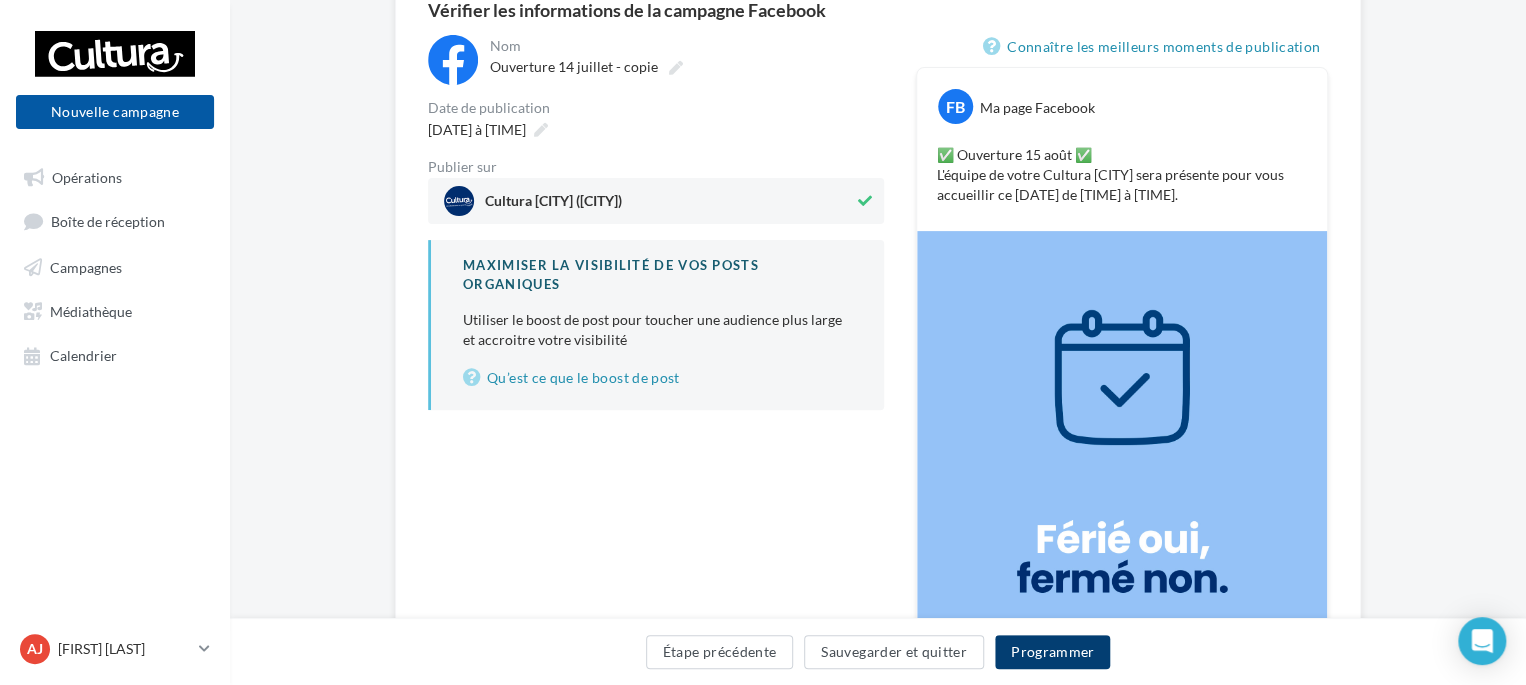 click on "Programmer" at bounding box center (1053, 652) 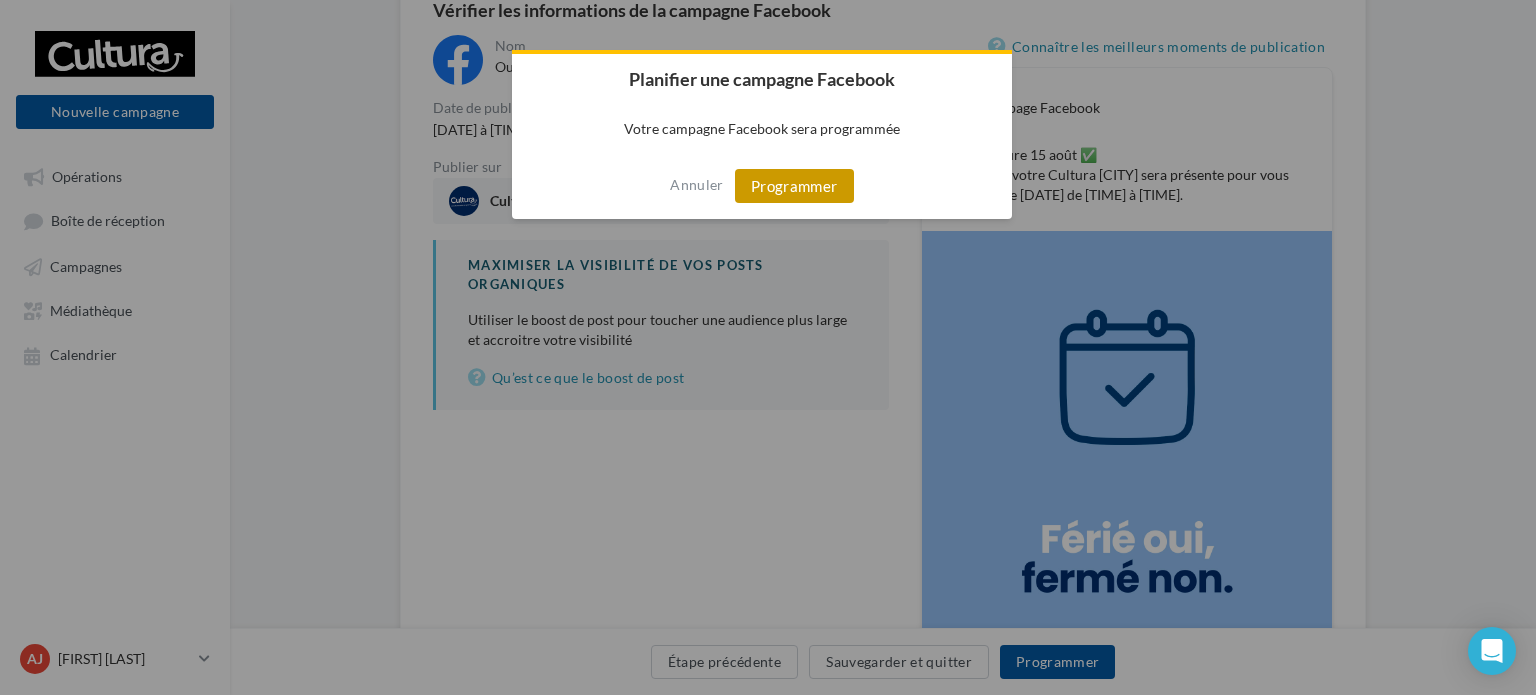 click on "Programmer" at bounding box center [794, 186] 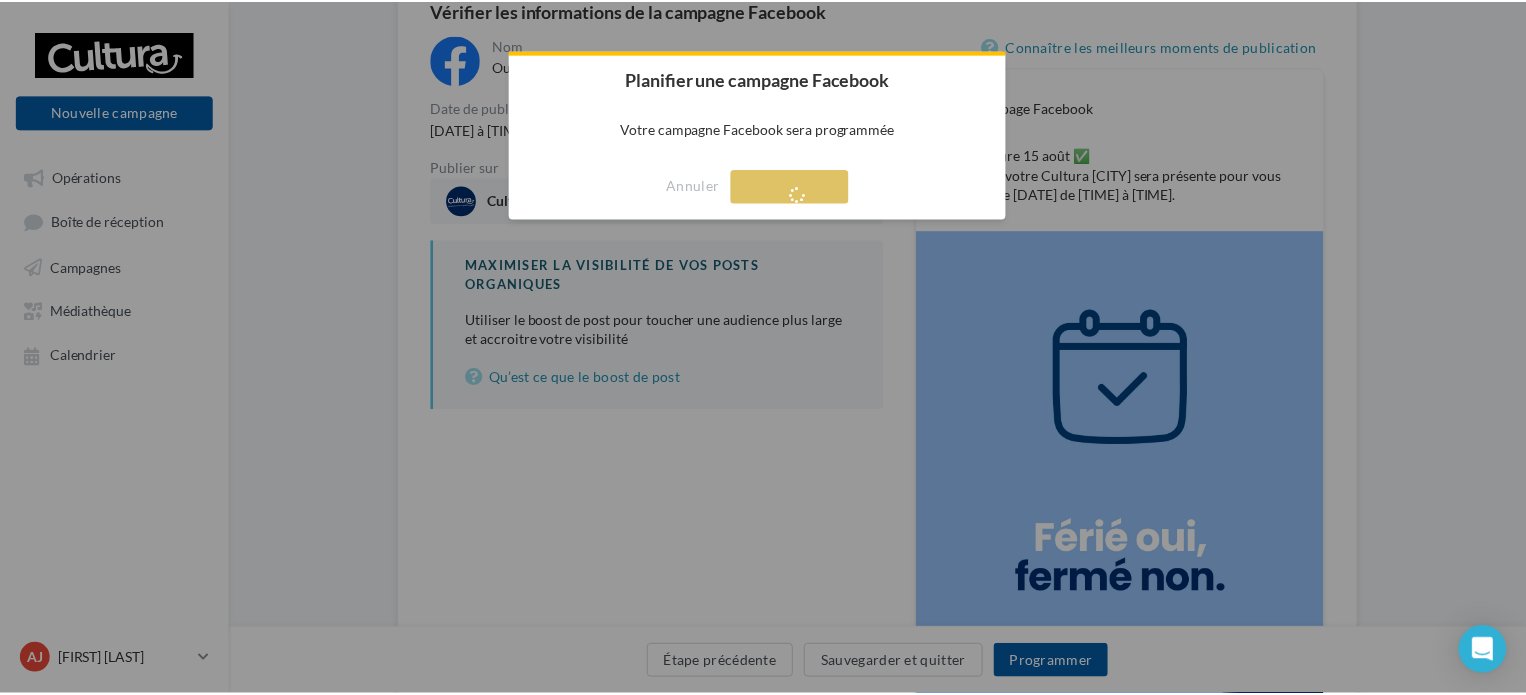 scroll, scrollTop: 32, scrollLeft: 0, axis: vertical 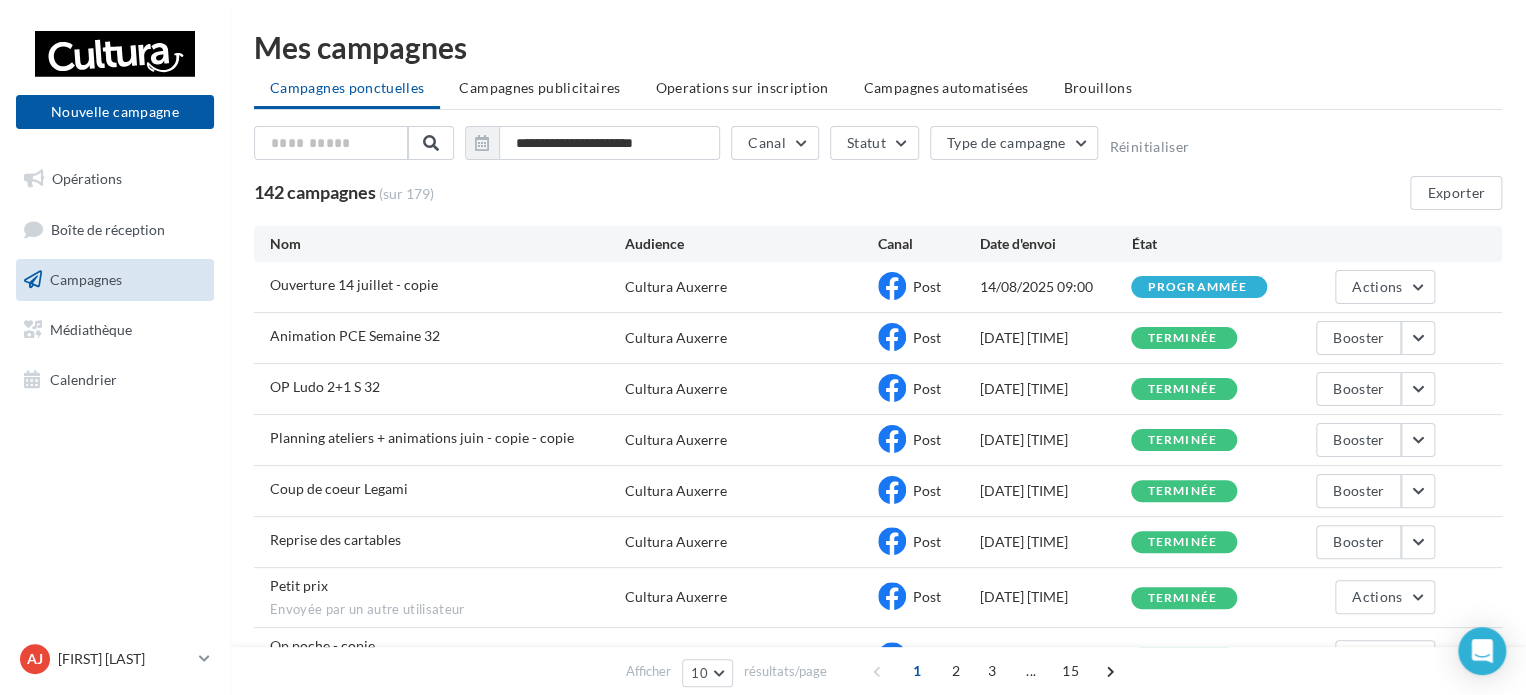 click on "Mes campagnes" at bounding box center (878, 47) 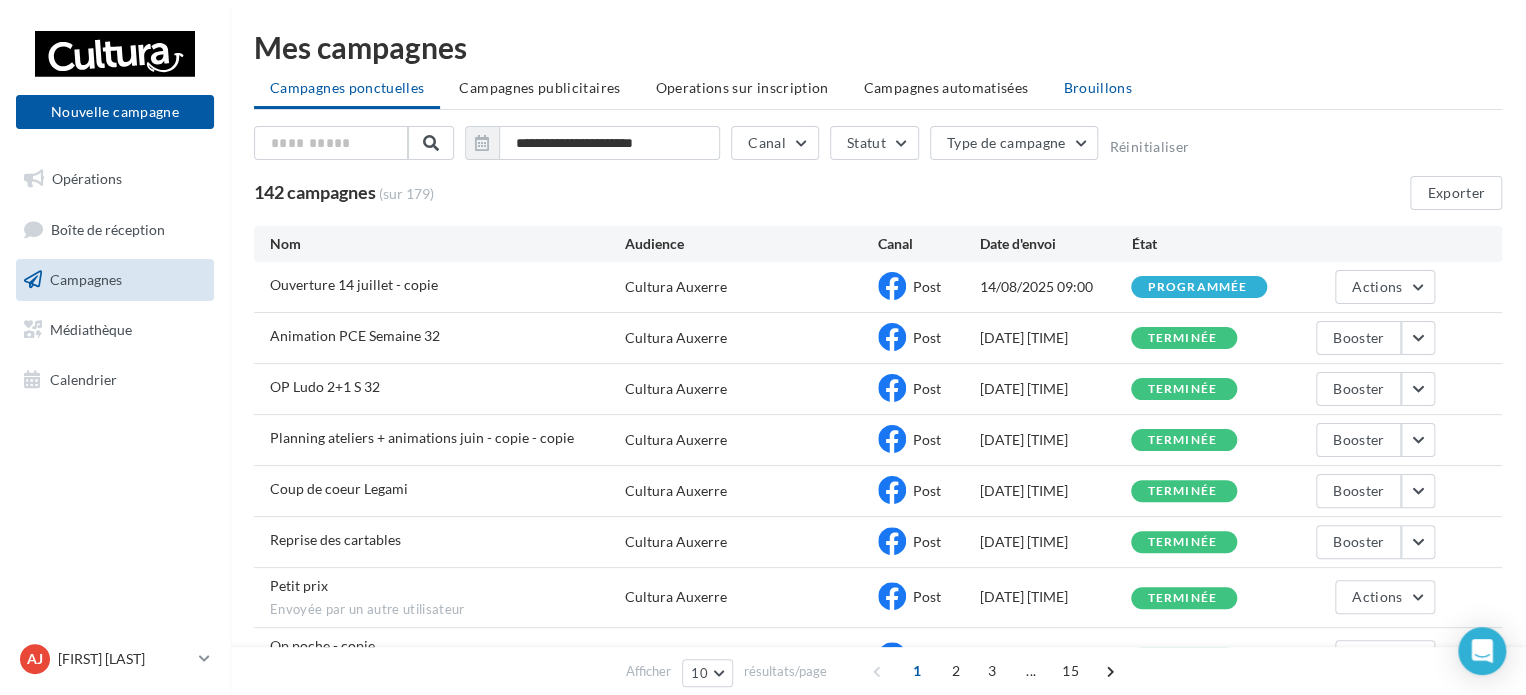 click on "Brouillons" at bounding box center (1097, 88) 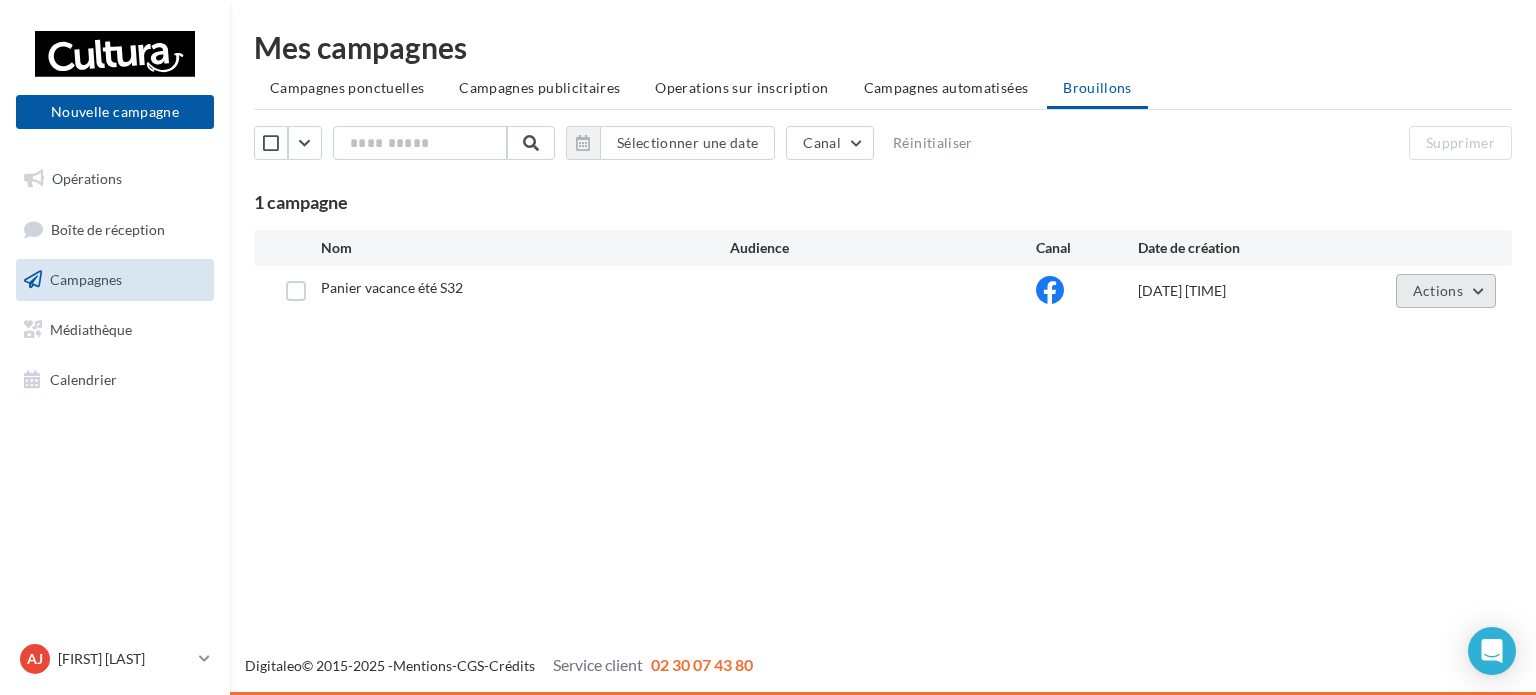 click on "Actions" at bounding box center (1438, 290) 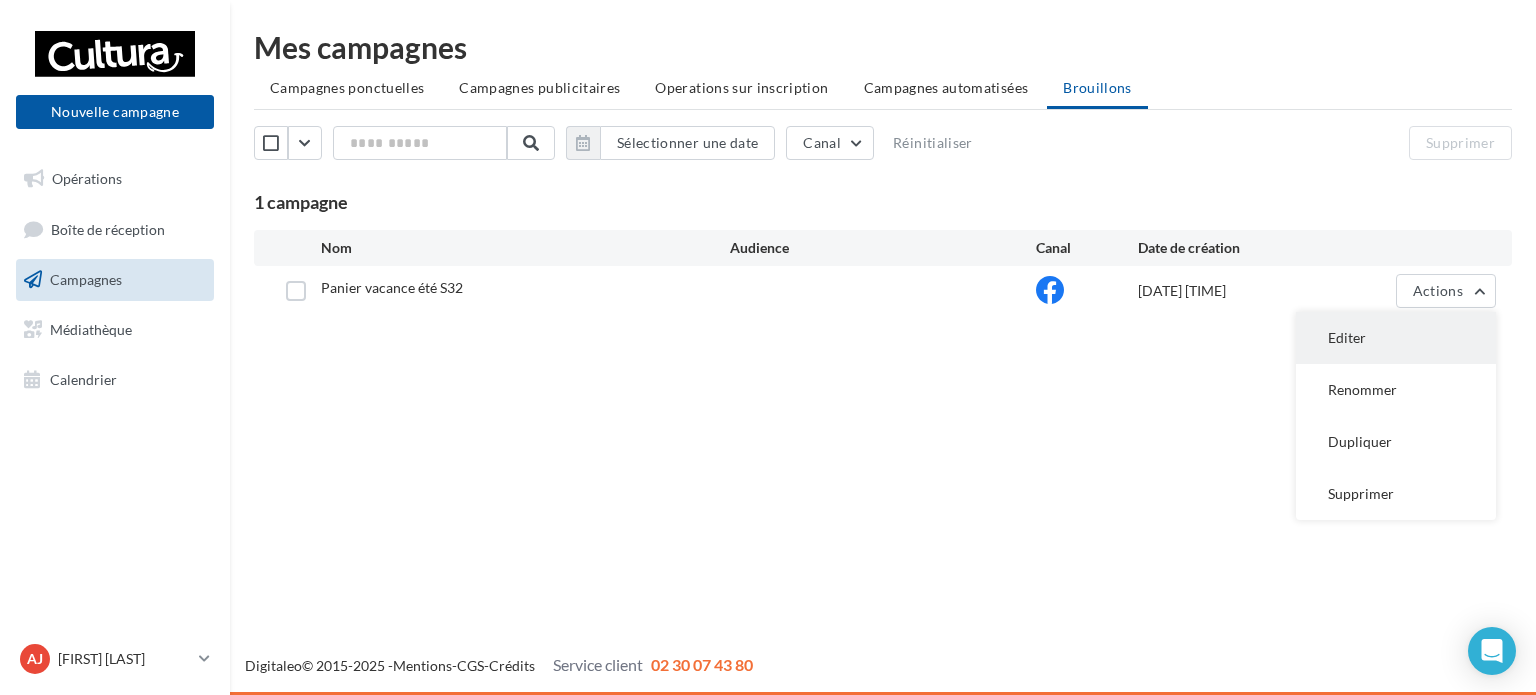 click on "Editer" at bounding box center [1396, 338] 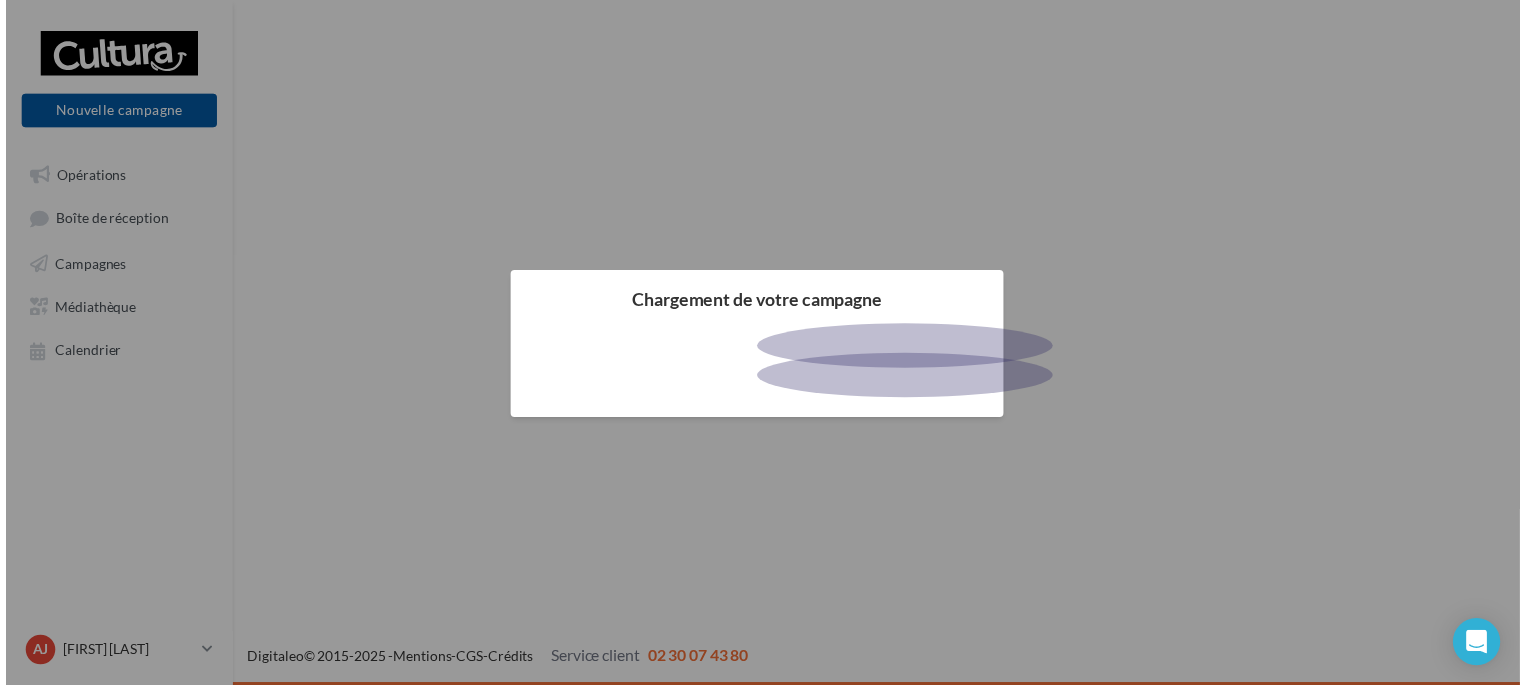 scroll, scrollTop: 0, scrollLeft: 0, axis: both 